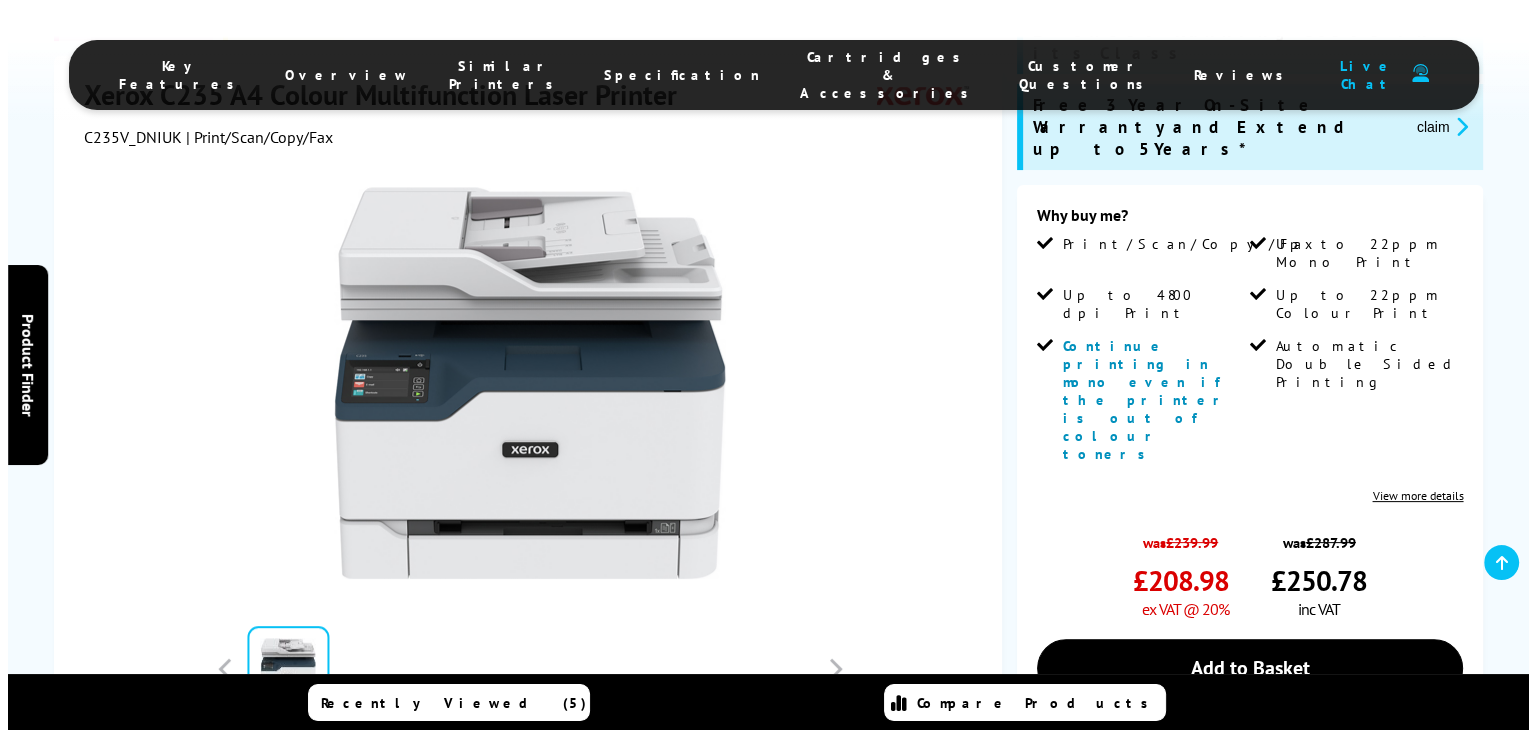 scroll, scrollTop: 0, scrollLeft: 0, axis: both 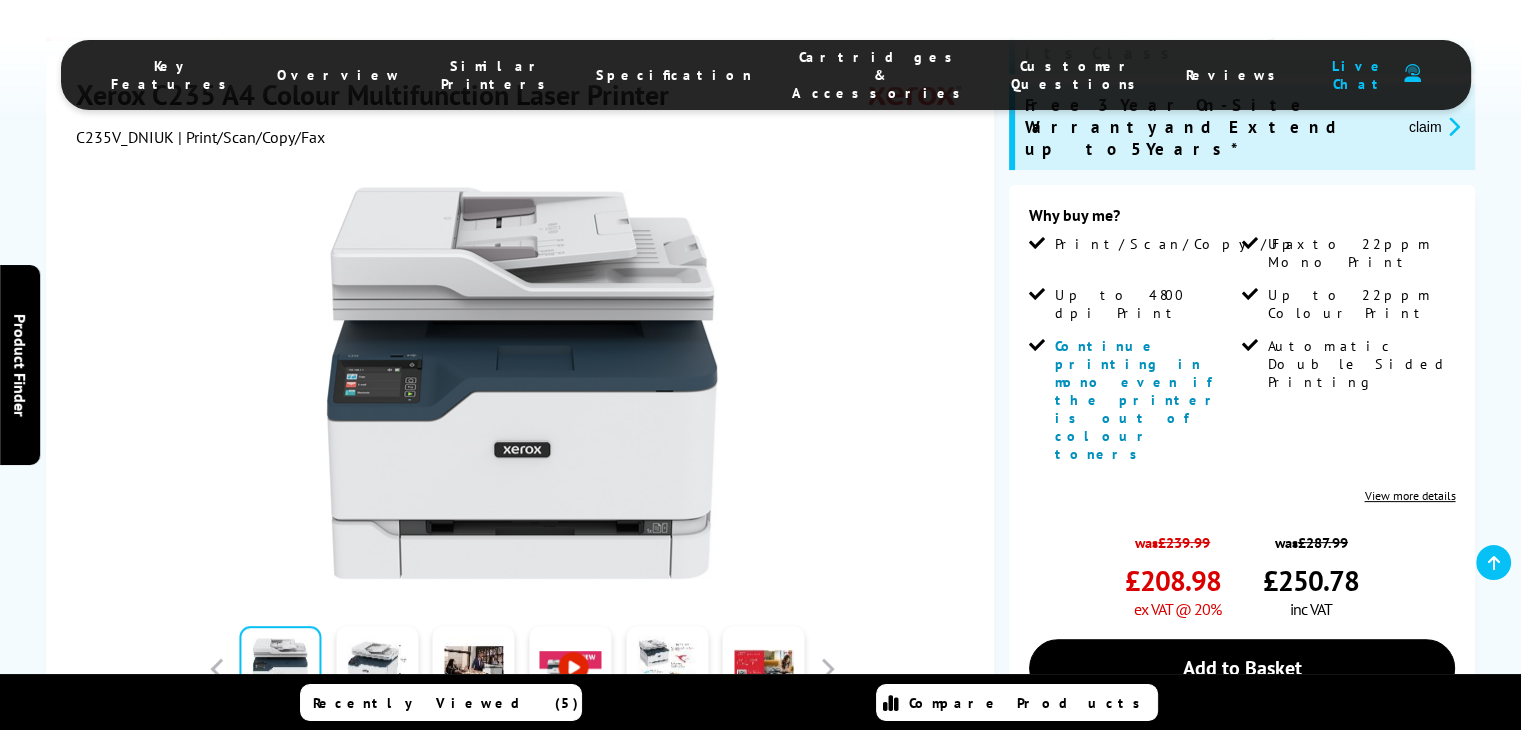 click on "Add to Basket" at bounding box center [1242, 668] 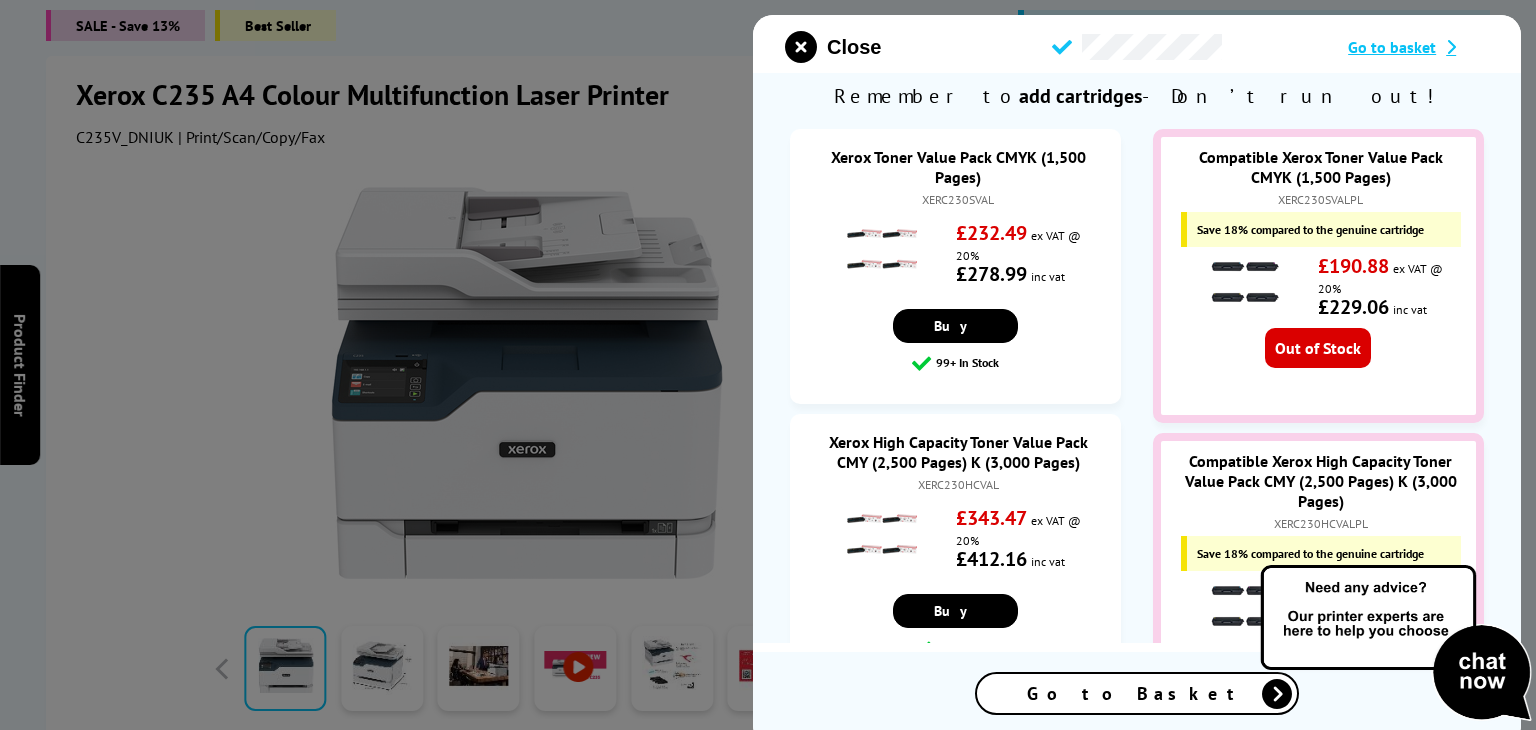 click on "Go to Basket" at bounding box center (1137, 693) 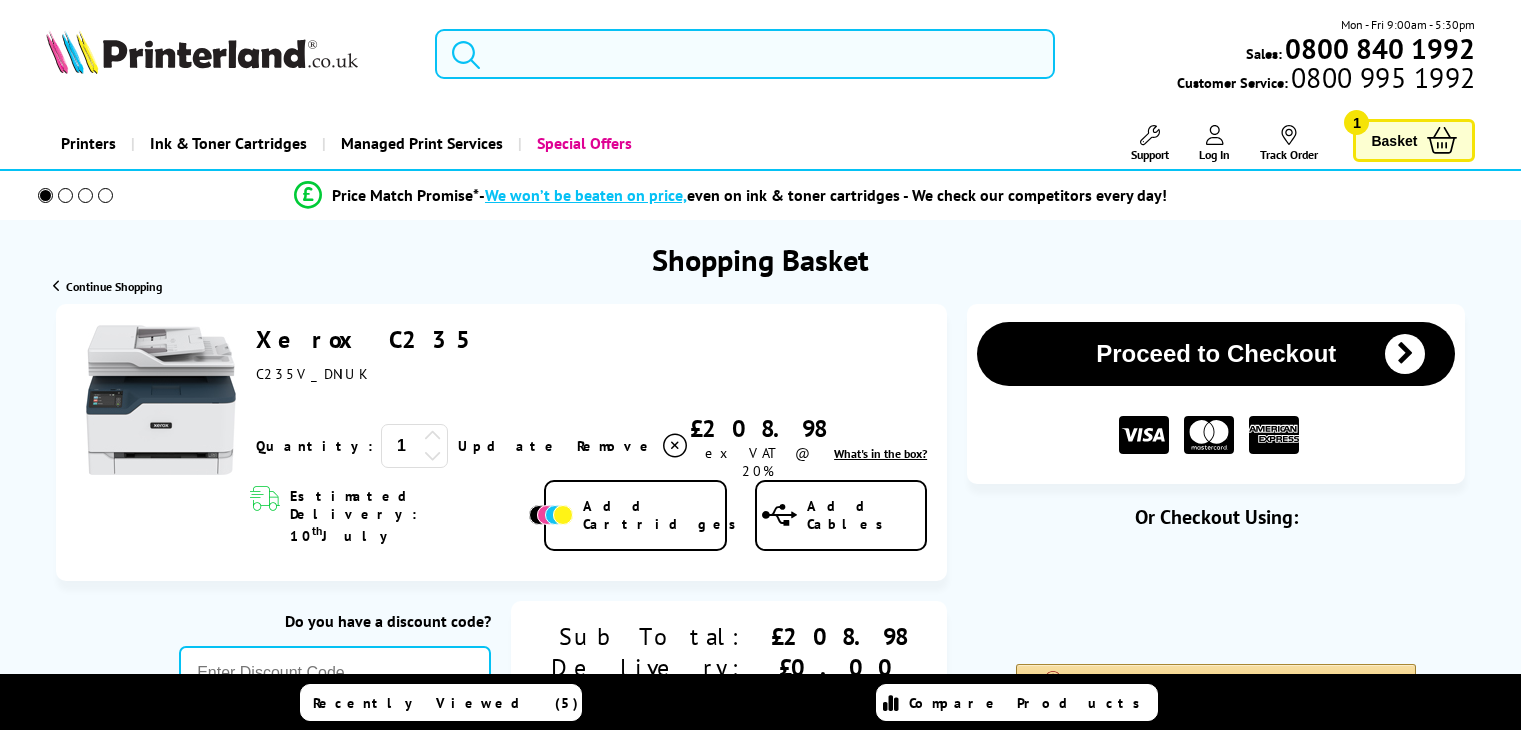 scroll, scrollTop: 0, scrollLeft: 0, axis: both 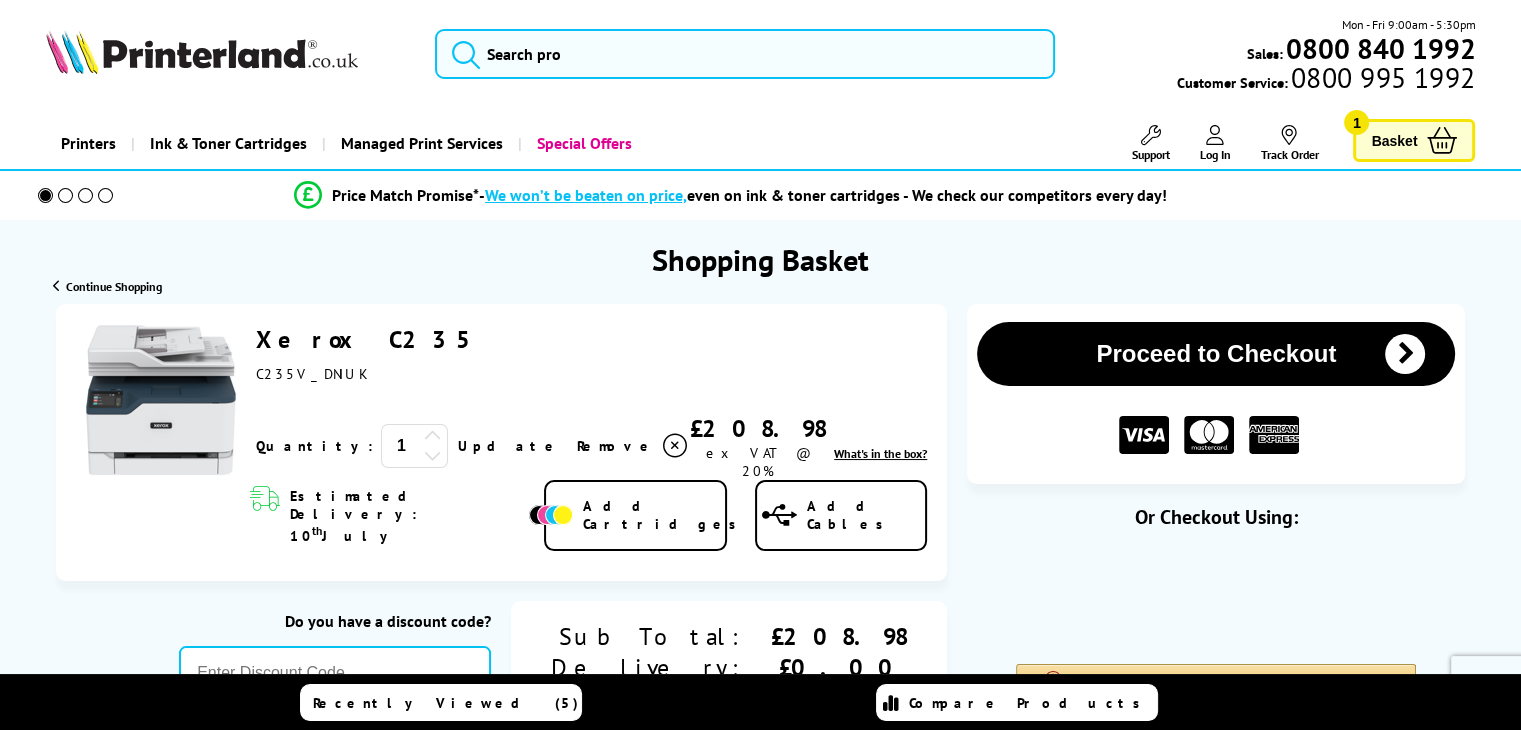 click on "Proceed to Checkout" at bounding box center [1216, 354] 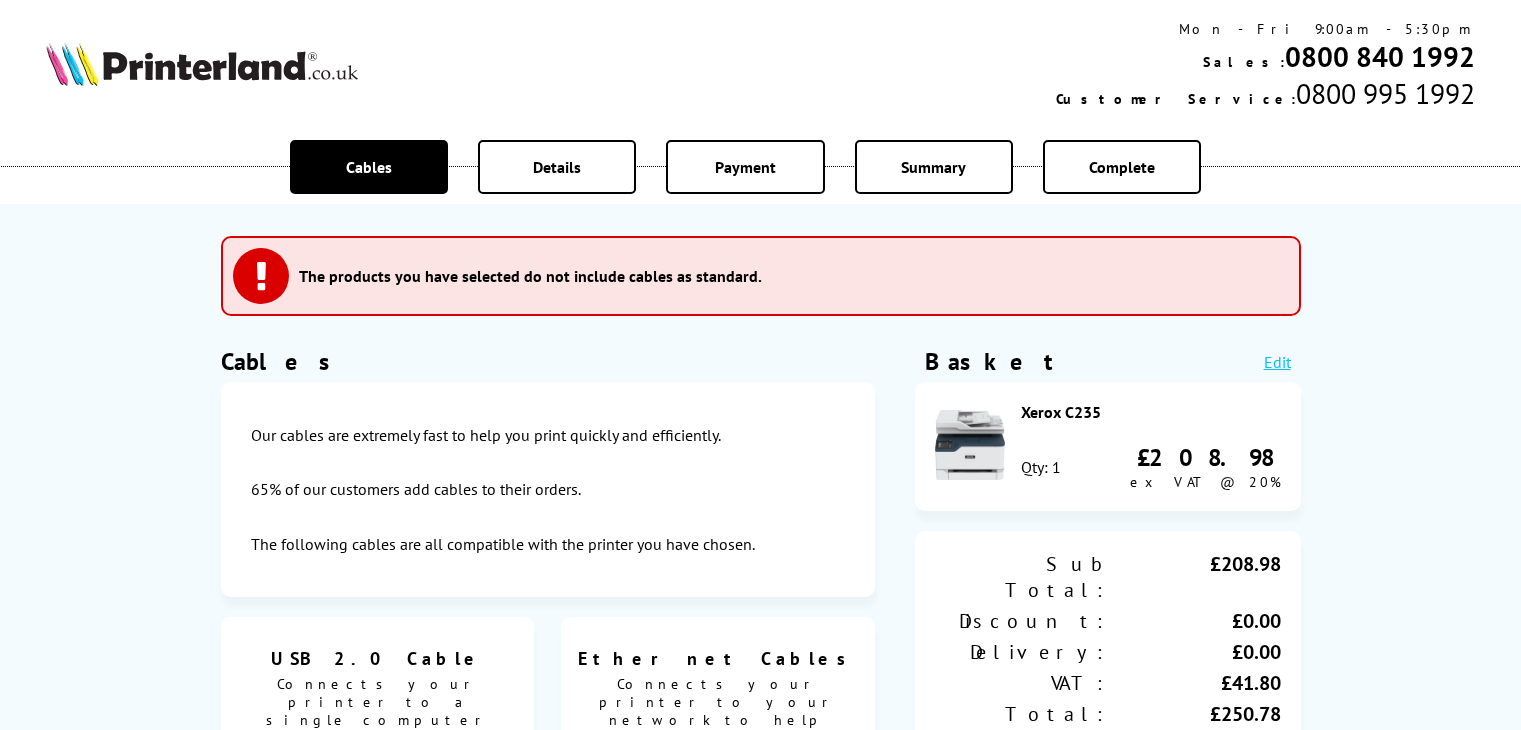 scroll, scrollTop: 0, scrollLeft: 0, axis: both 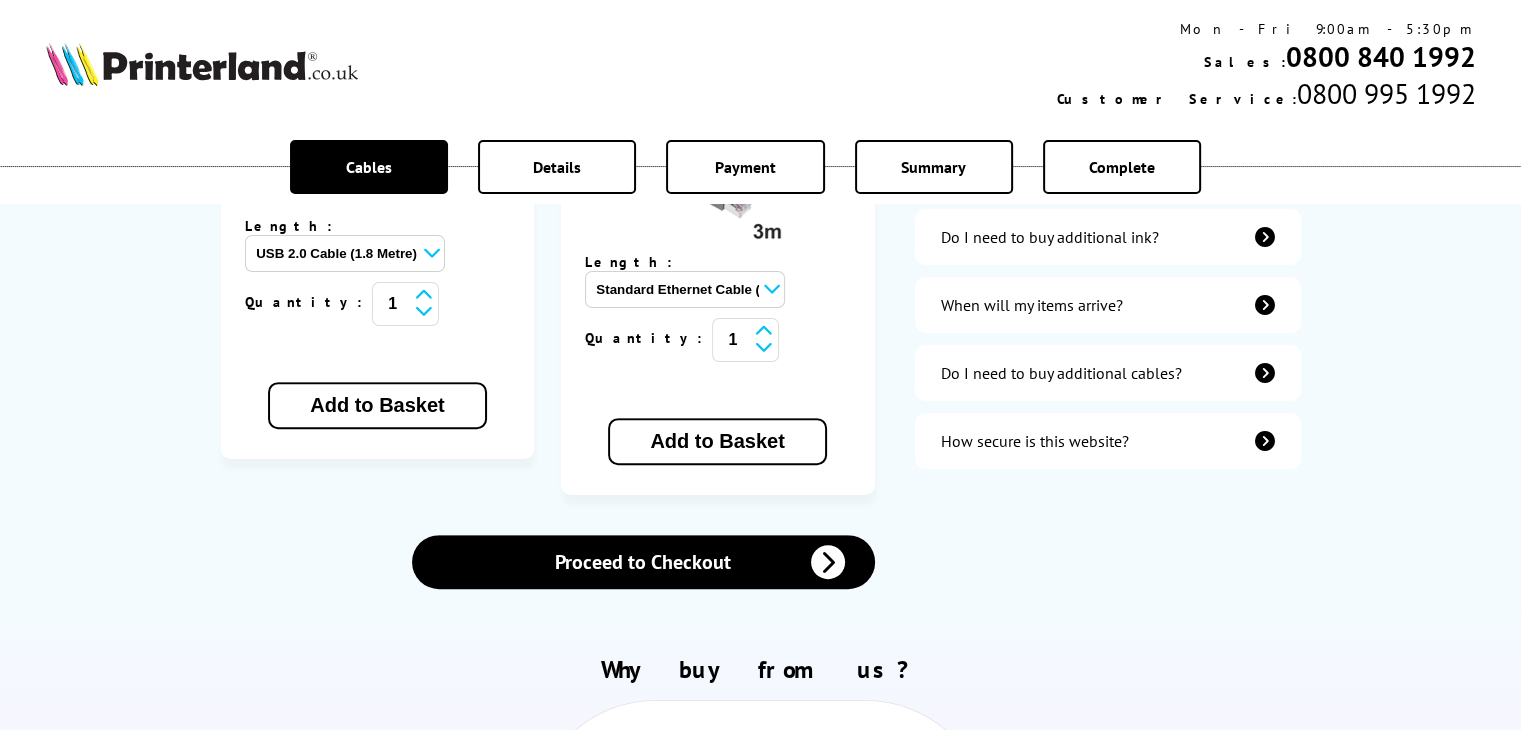 click on "Proceed to Checkout" at bounding box center [643, 562] 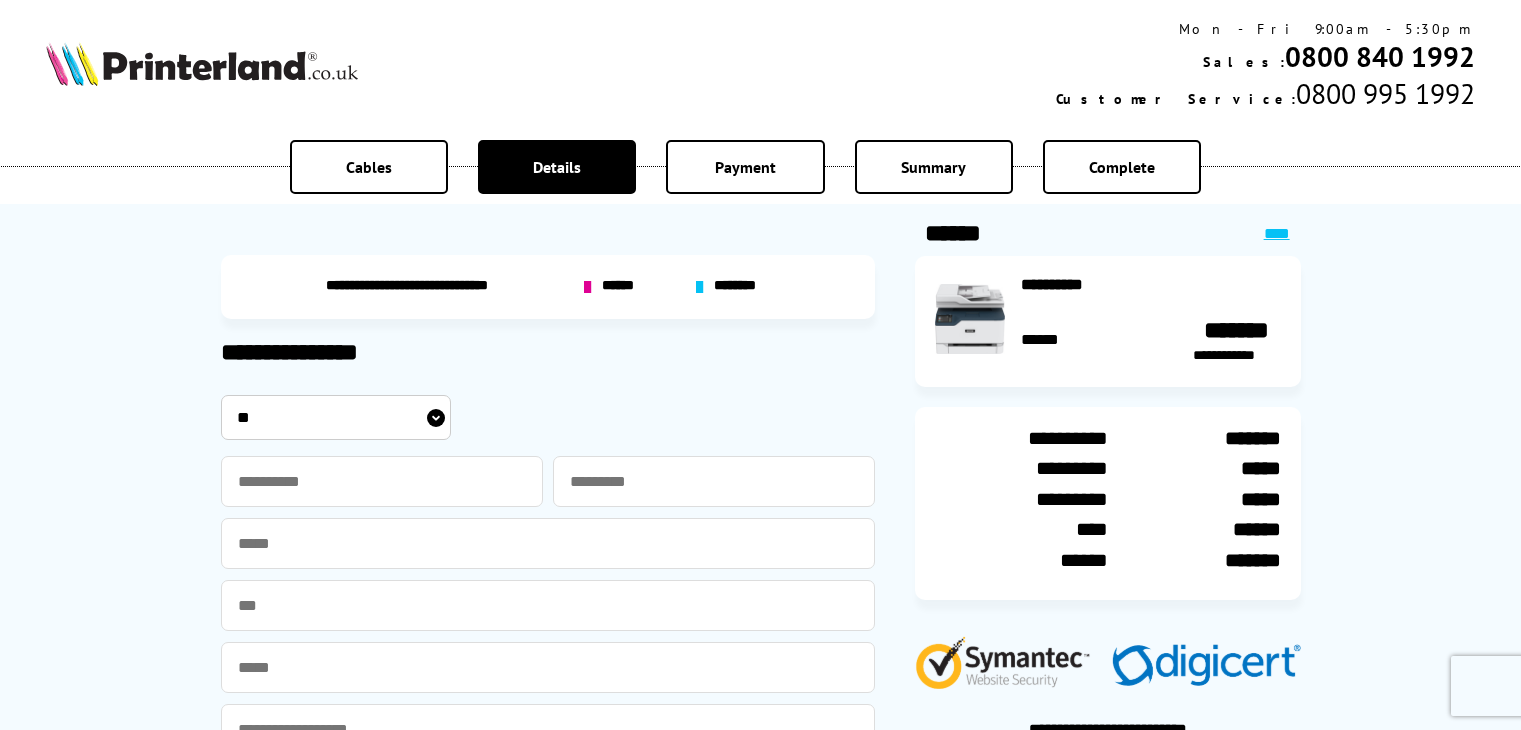 scroll, scrollTop: 0, scrollLeft: 0, axis: both 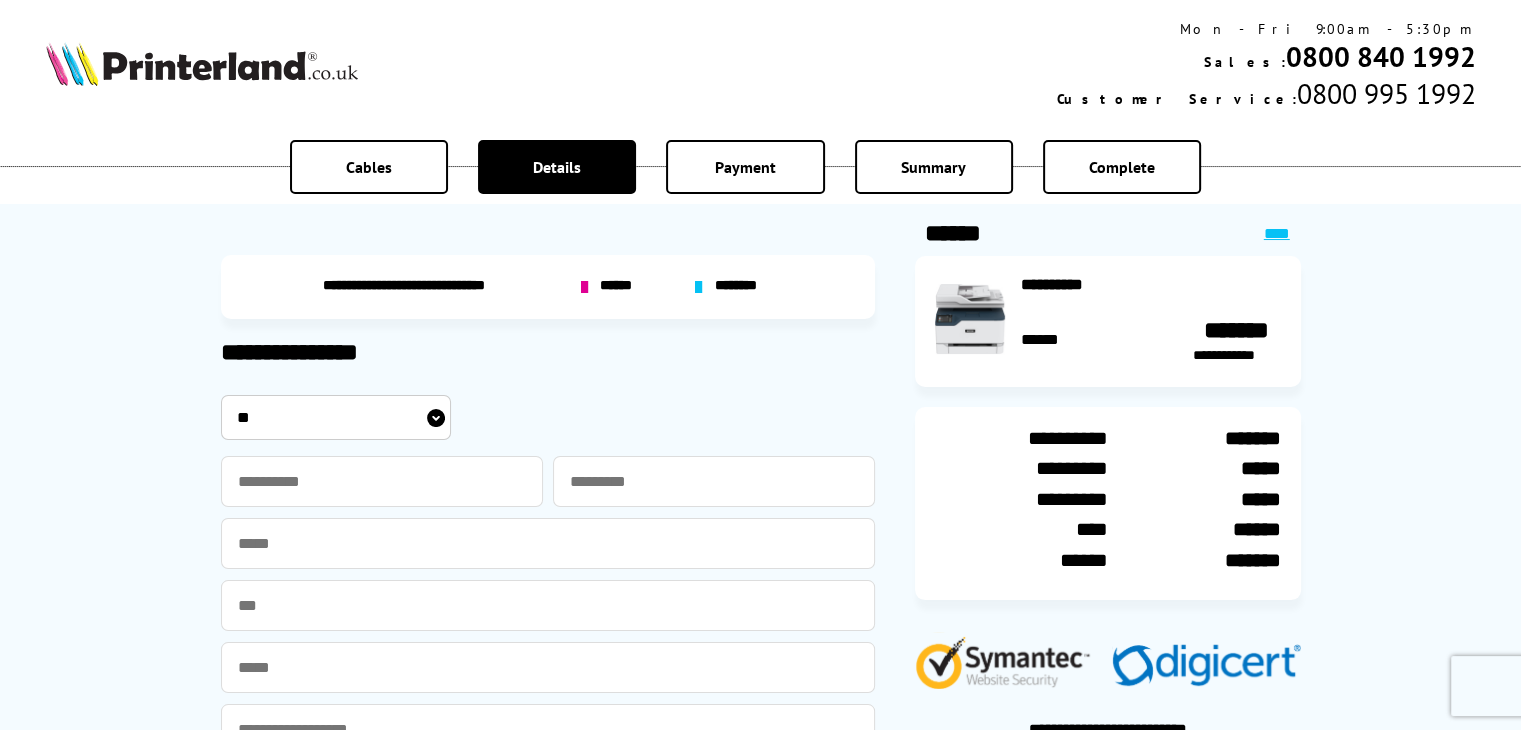 click on "******" at bounding box center (619, 287) 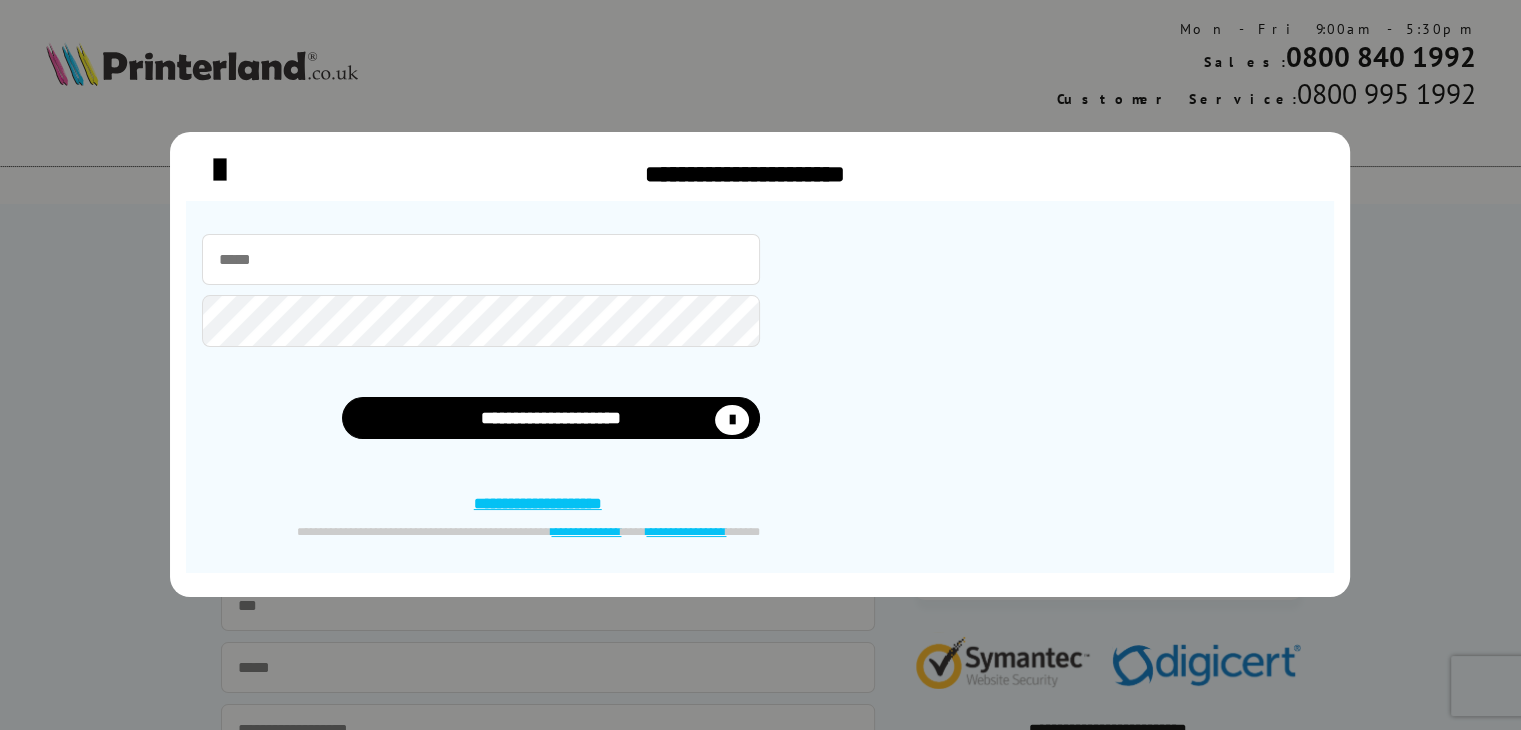 type on "**********" 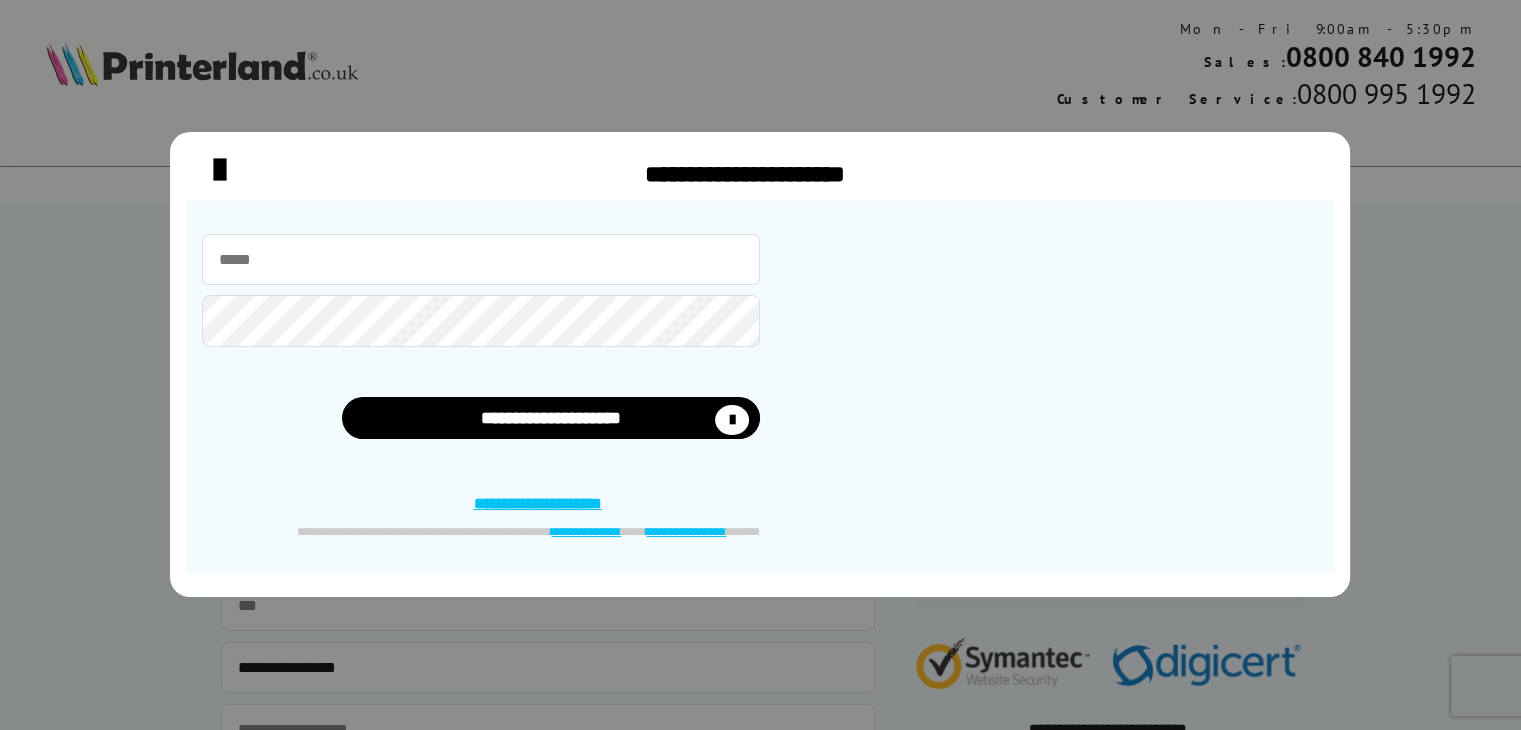 click at bounding box center (481, 259) 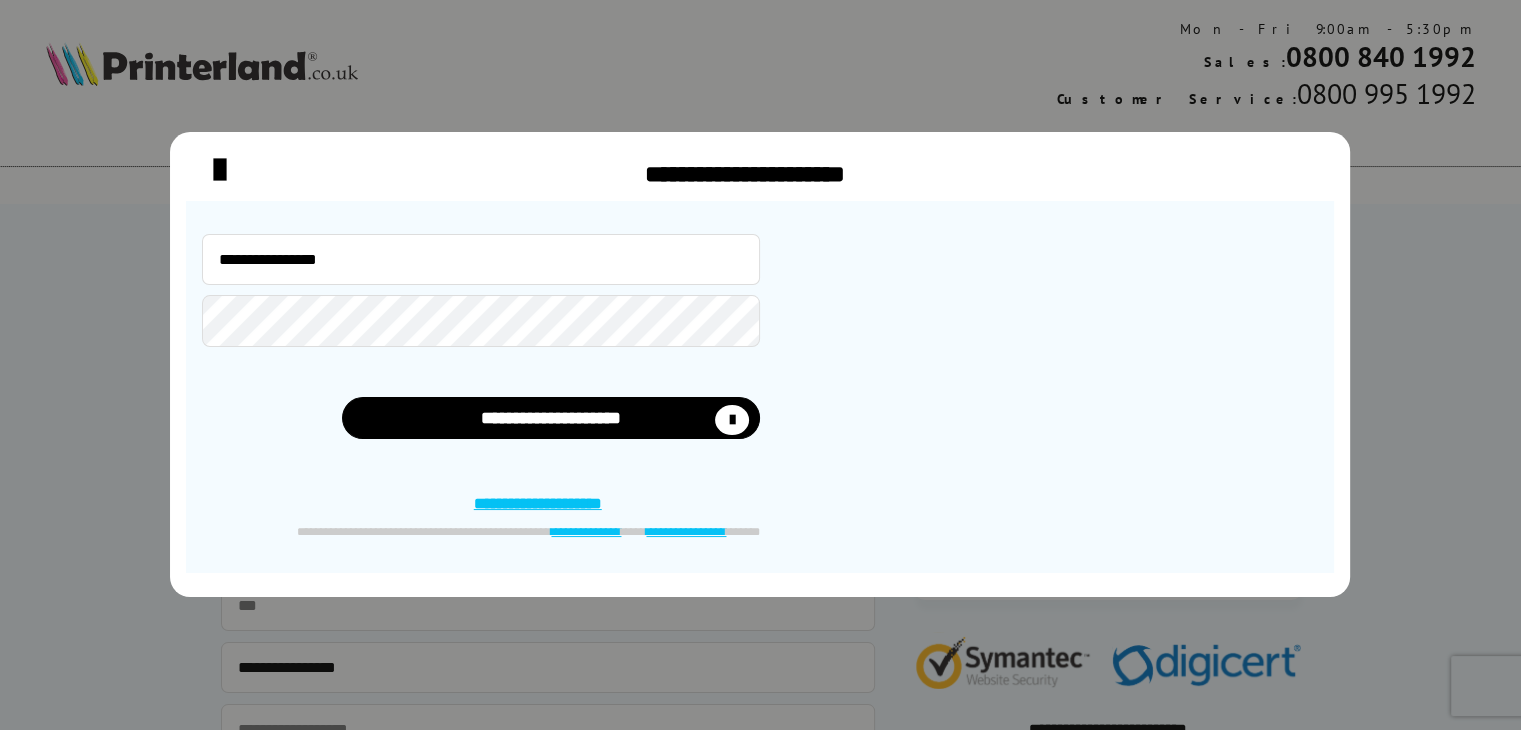 type on "*********" 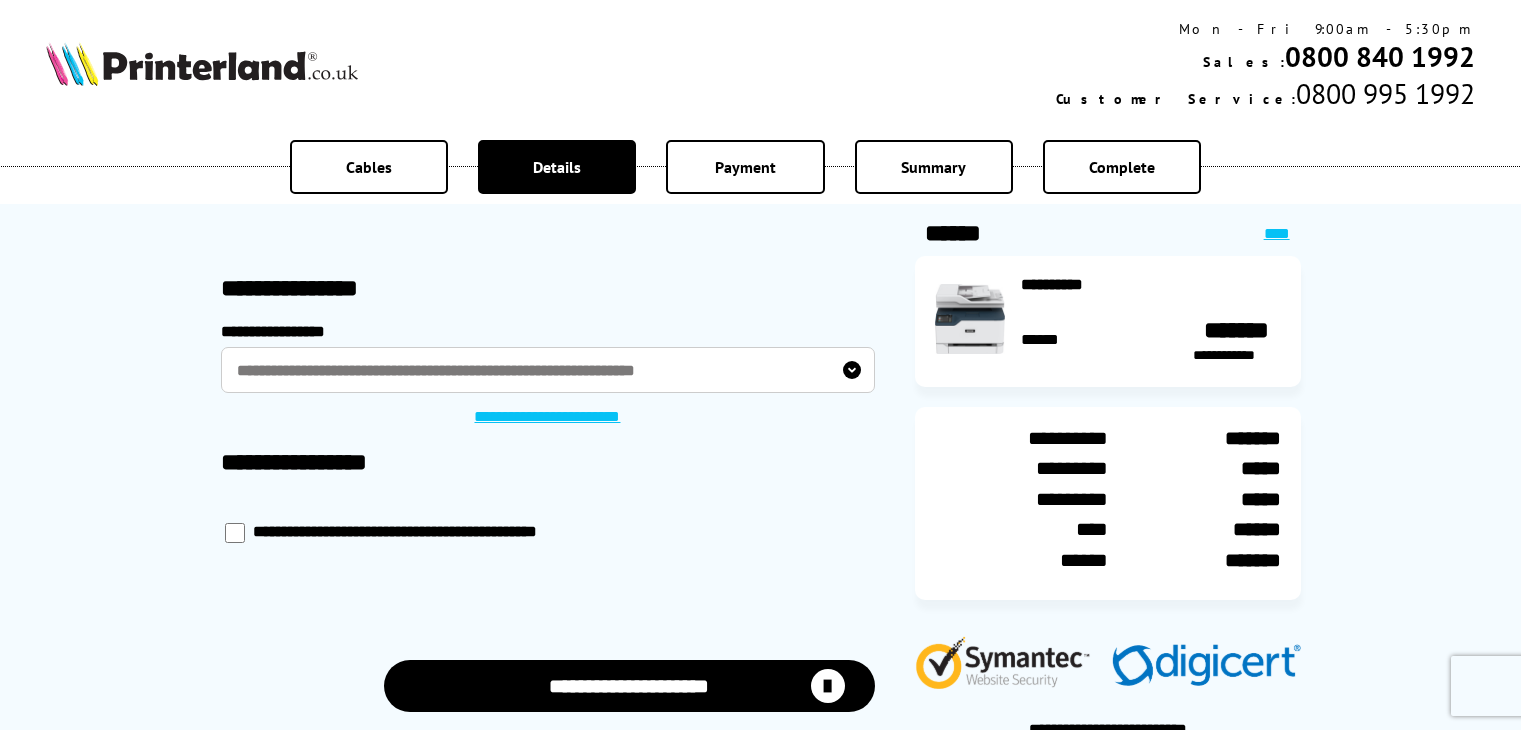scroll, scrollTop: 0, scrollLeft: 0, axis: both 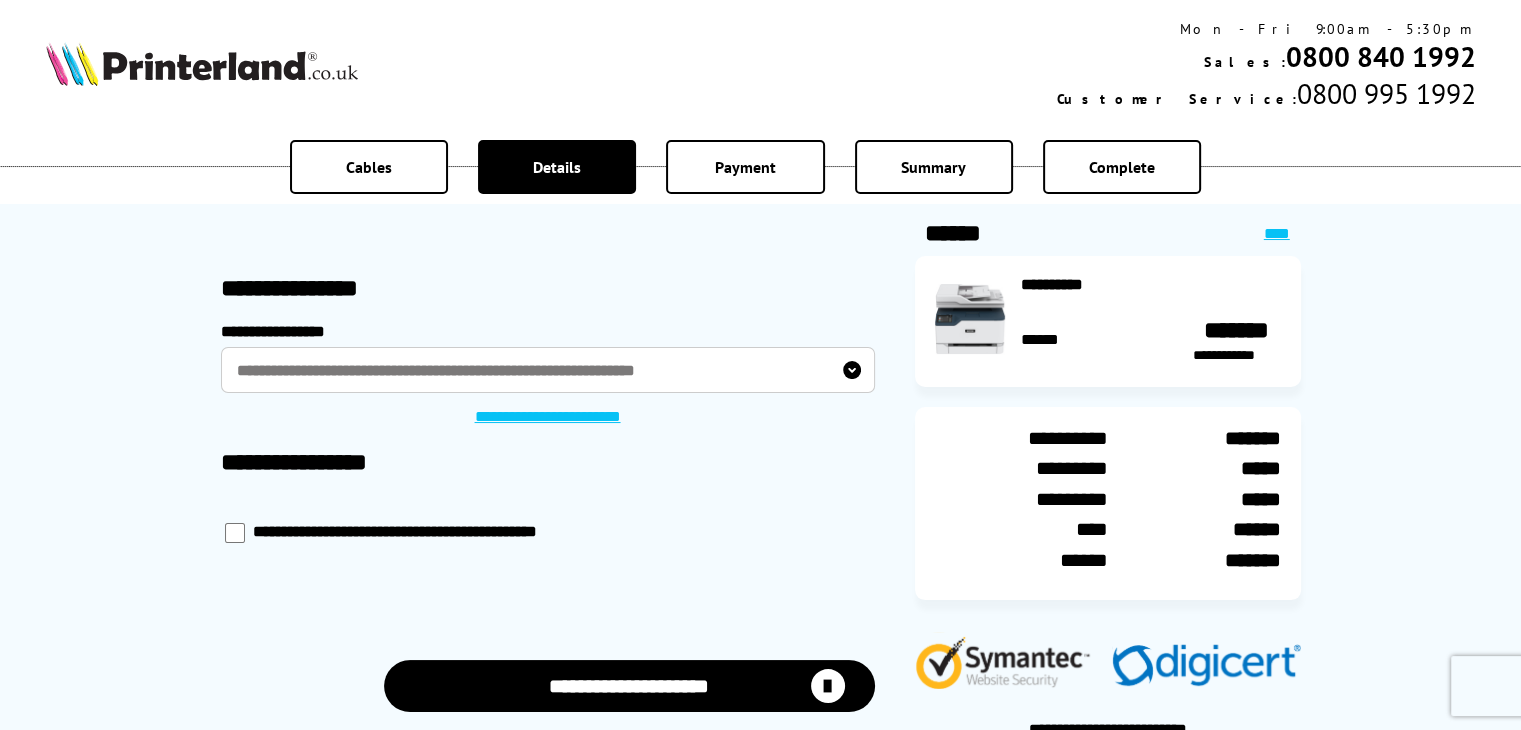 click on "**********" at bounding box center [547, 418] 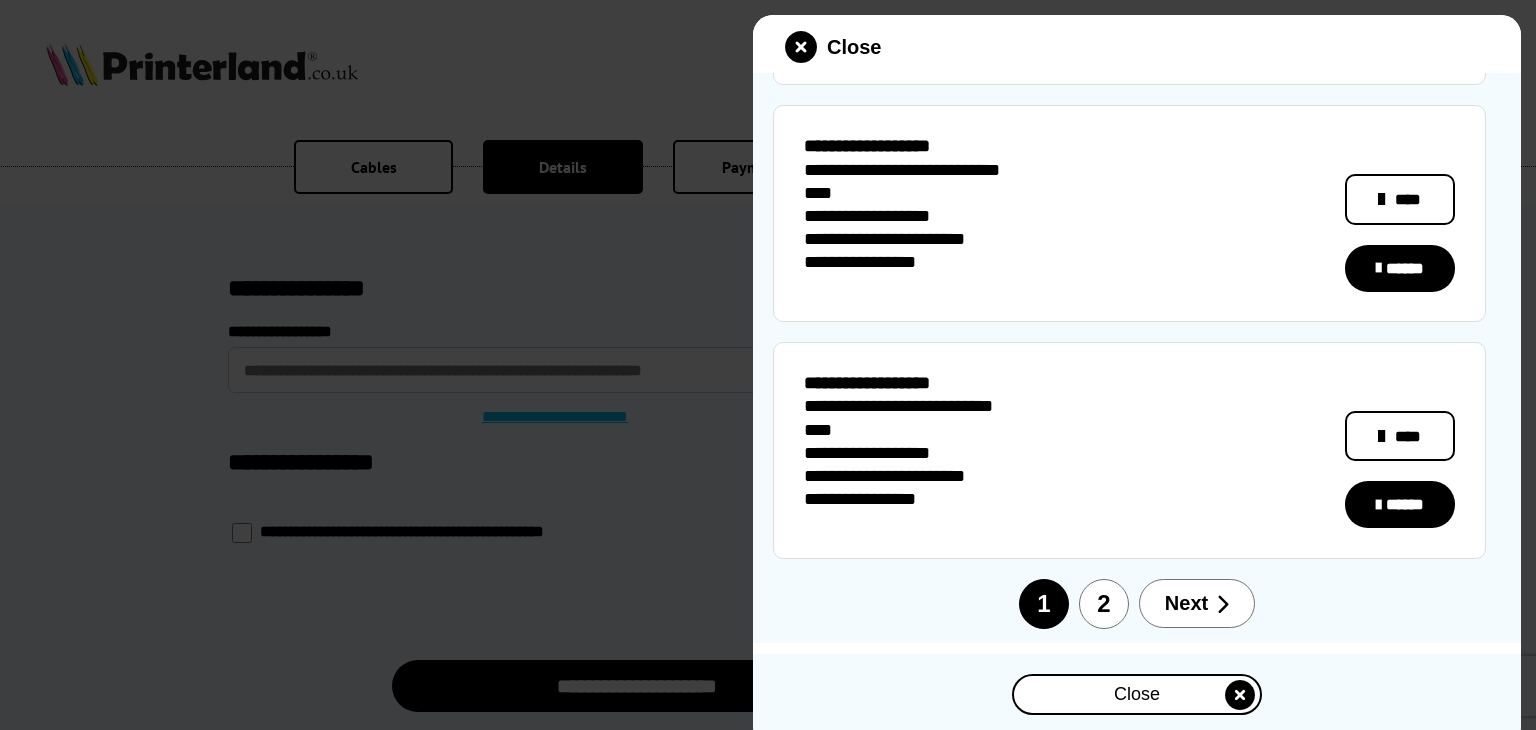 scroll, scrollTop: 2042, scrollLeft: 0, axis: vertical 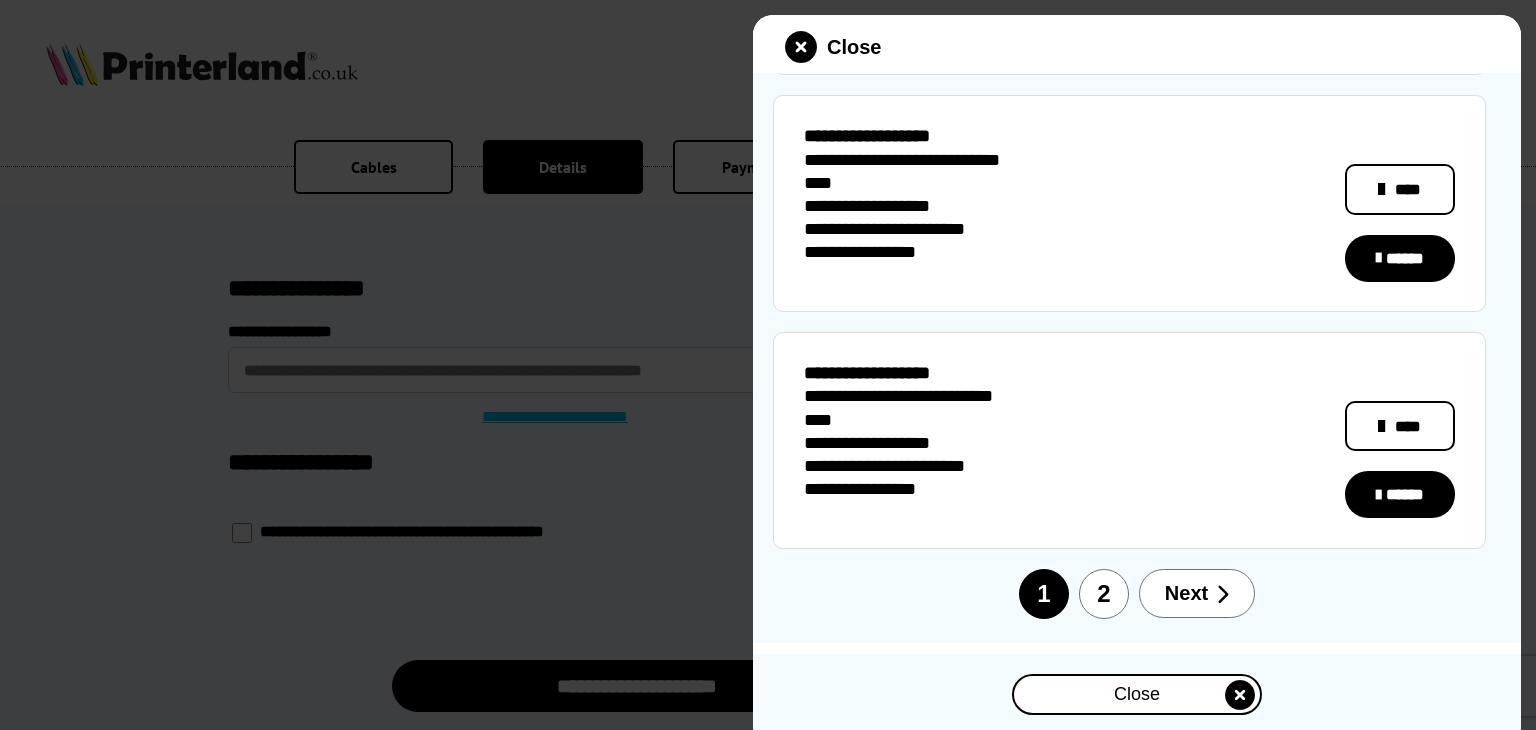 click on "2" at bounding box center [1044, 594] 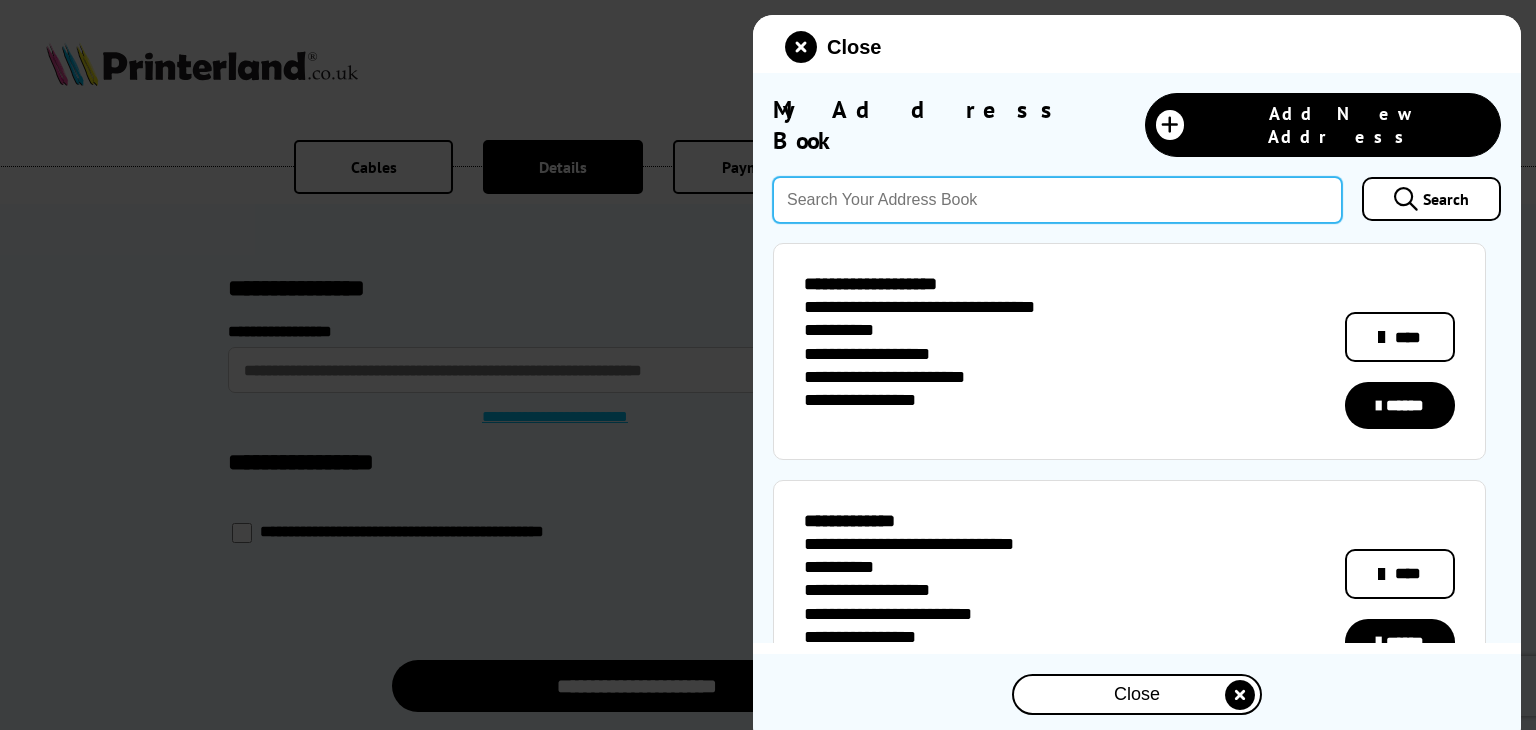 click at bounding box center [1057, 200] 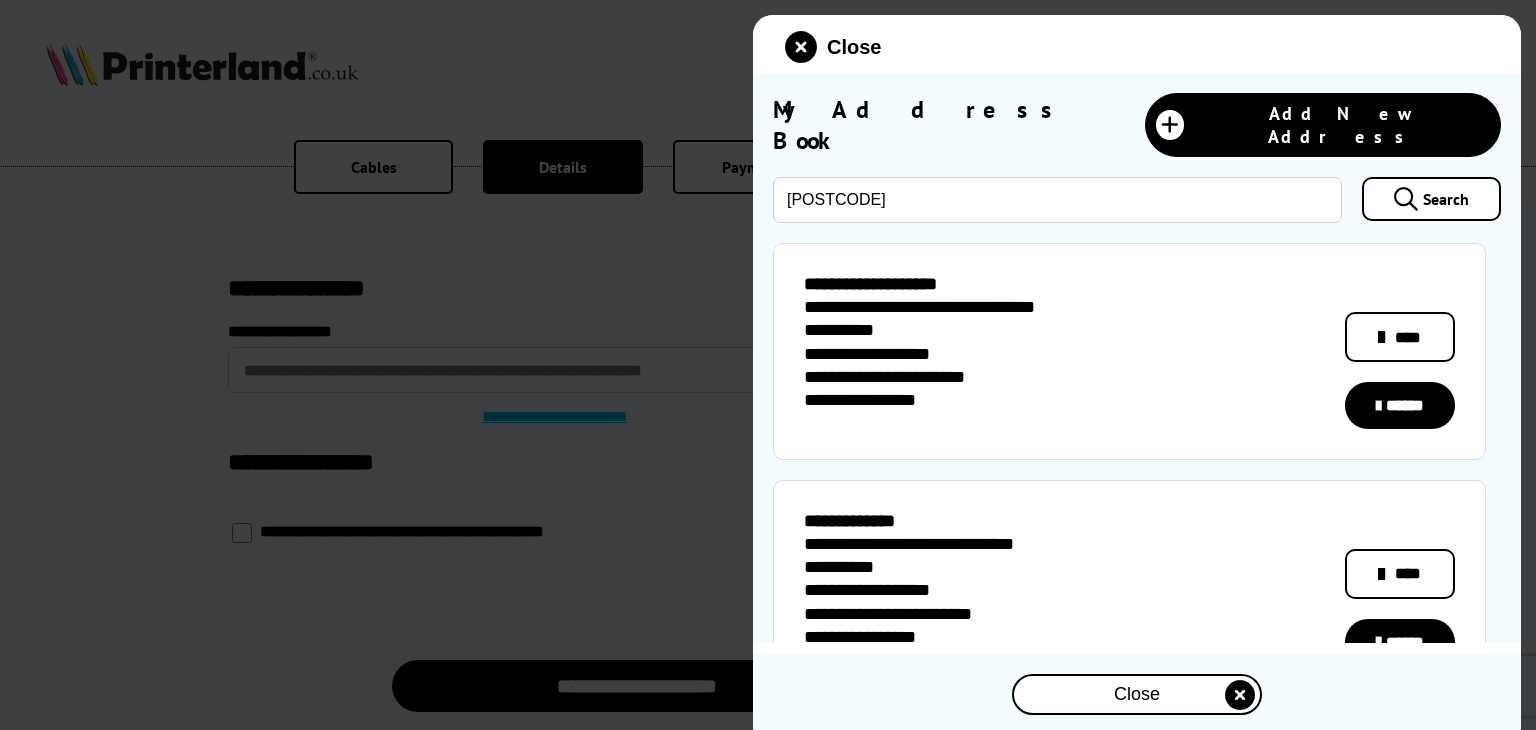 click at bounding box center [1406, 199] 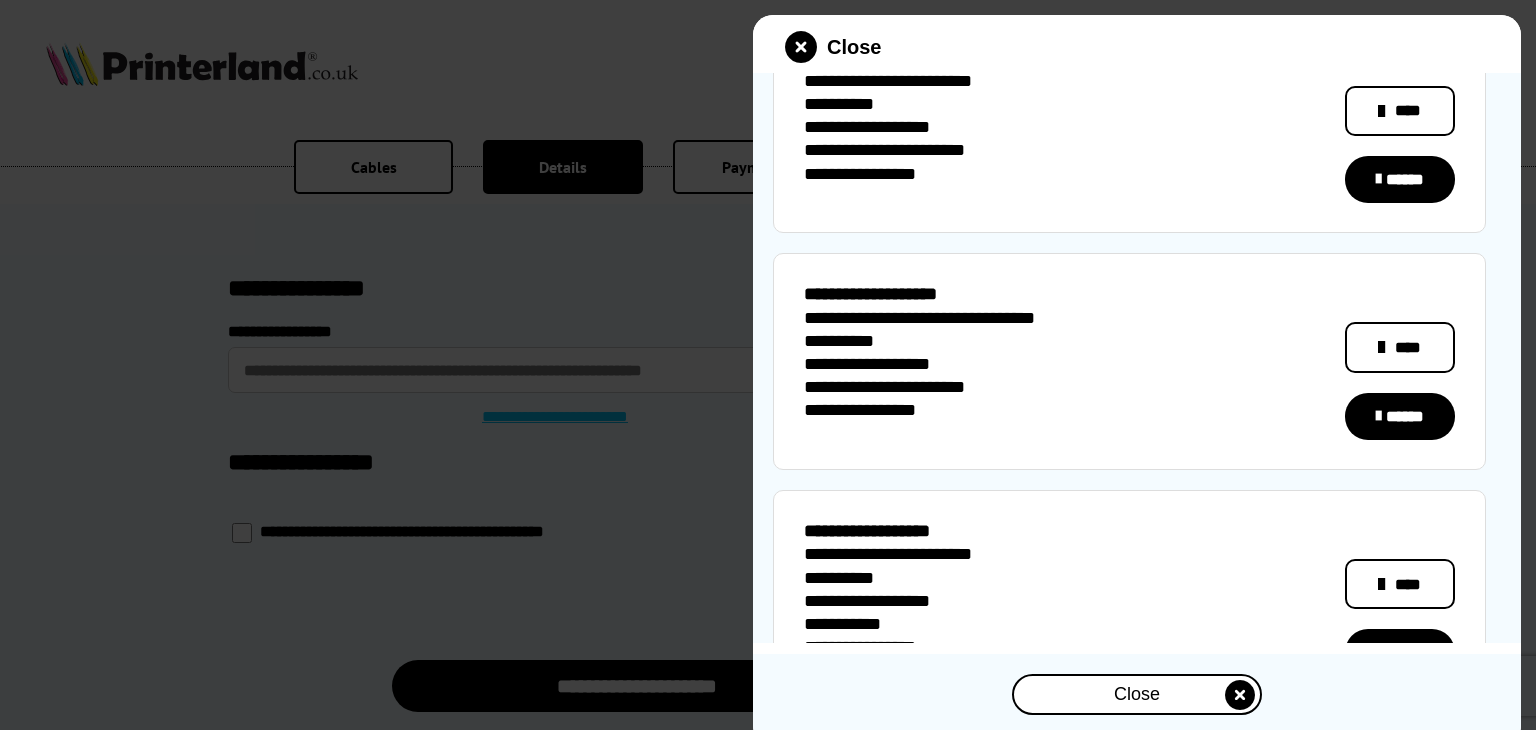 scroll, scrollTop: 0, scrollLeft: 0, axis: both 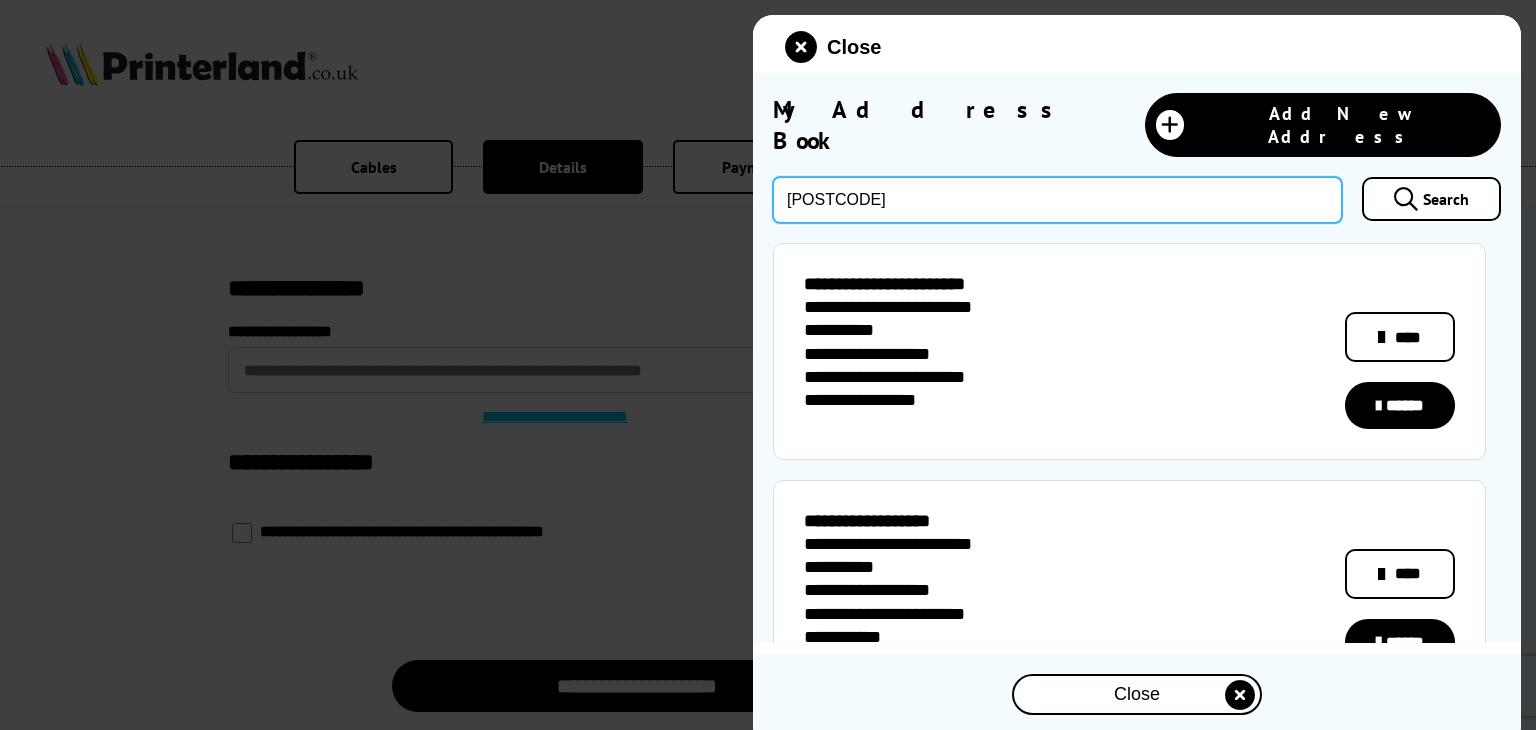 click on "[POSTCODE]" at bounding box center [1057, 200] 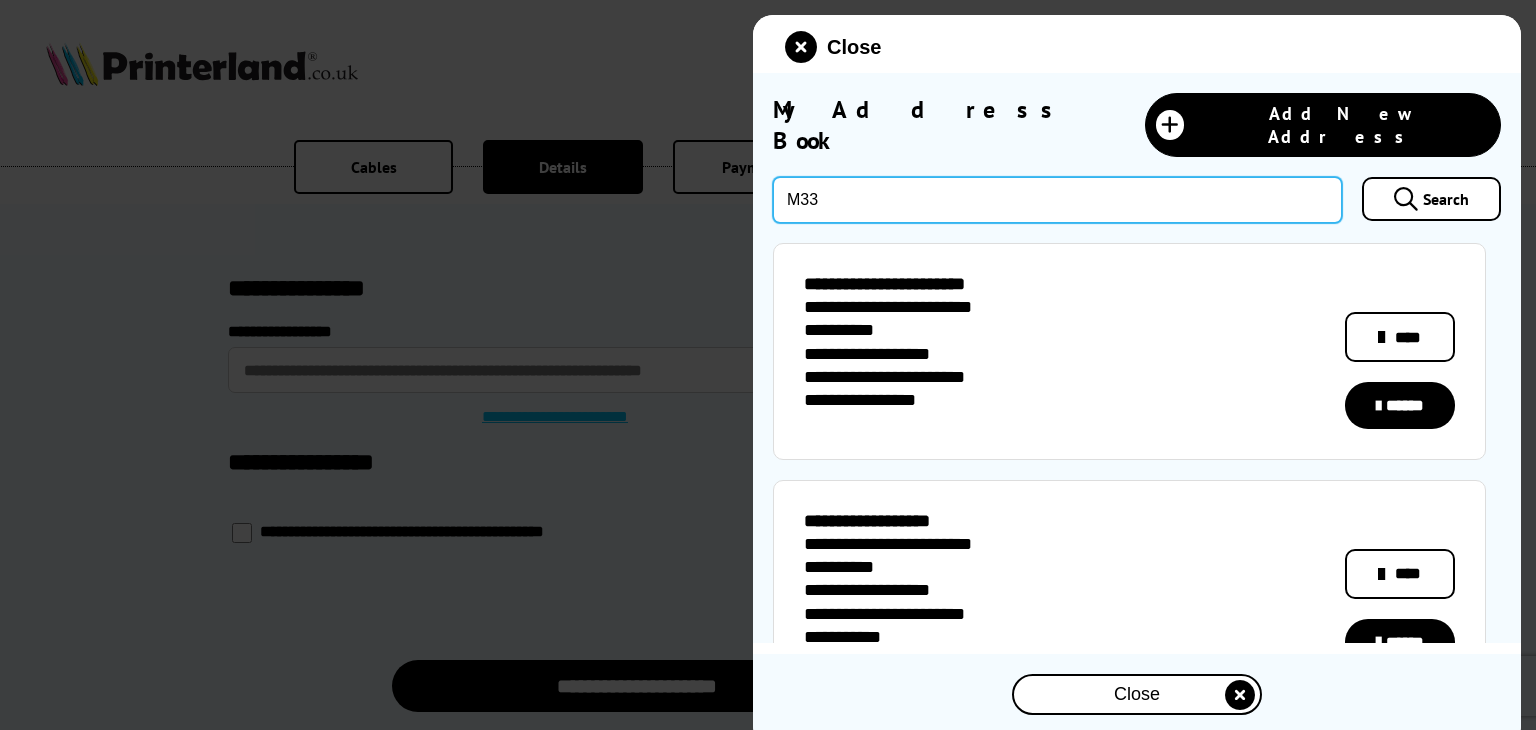 type on "M33" 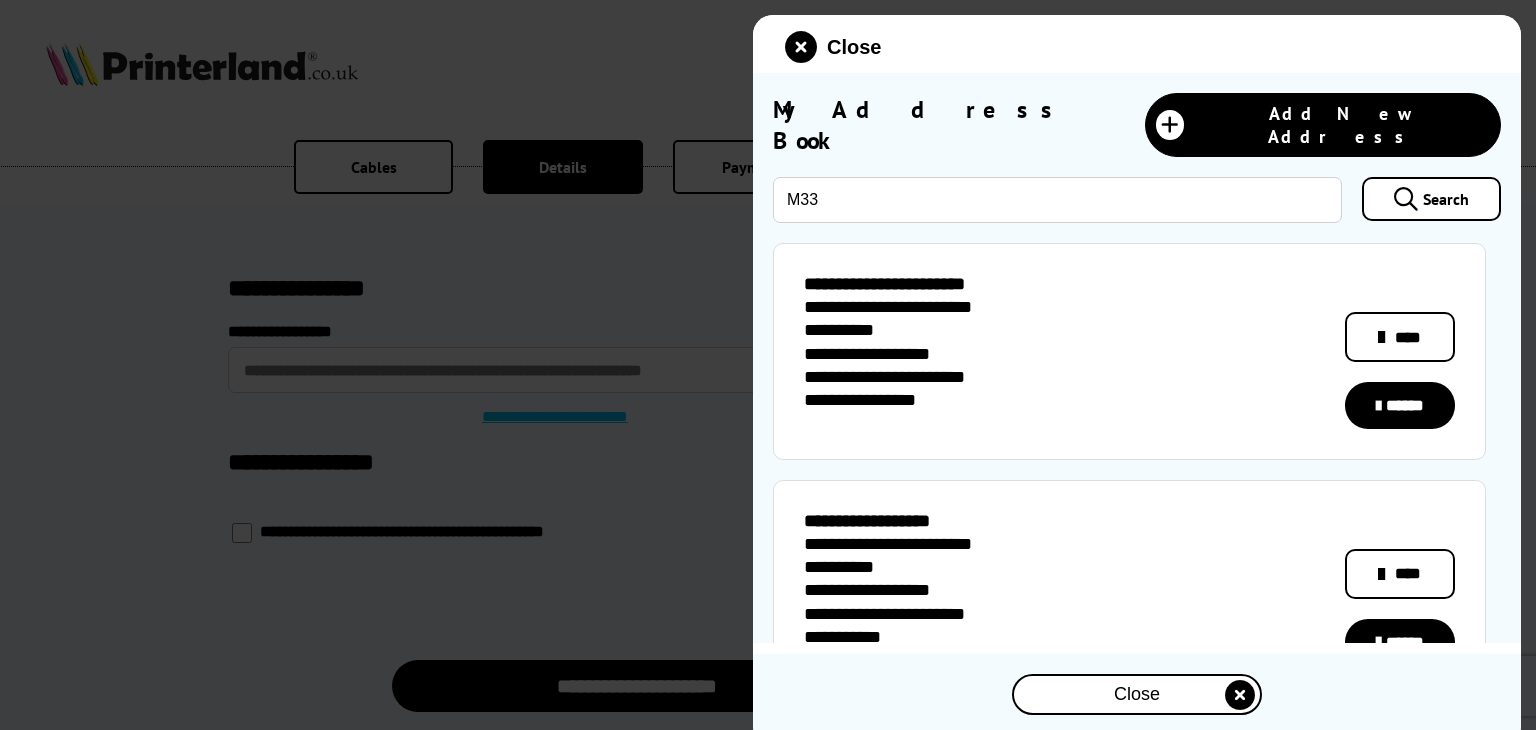 click on "Search" at bounding box center [1446, 199] 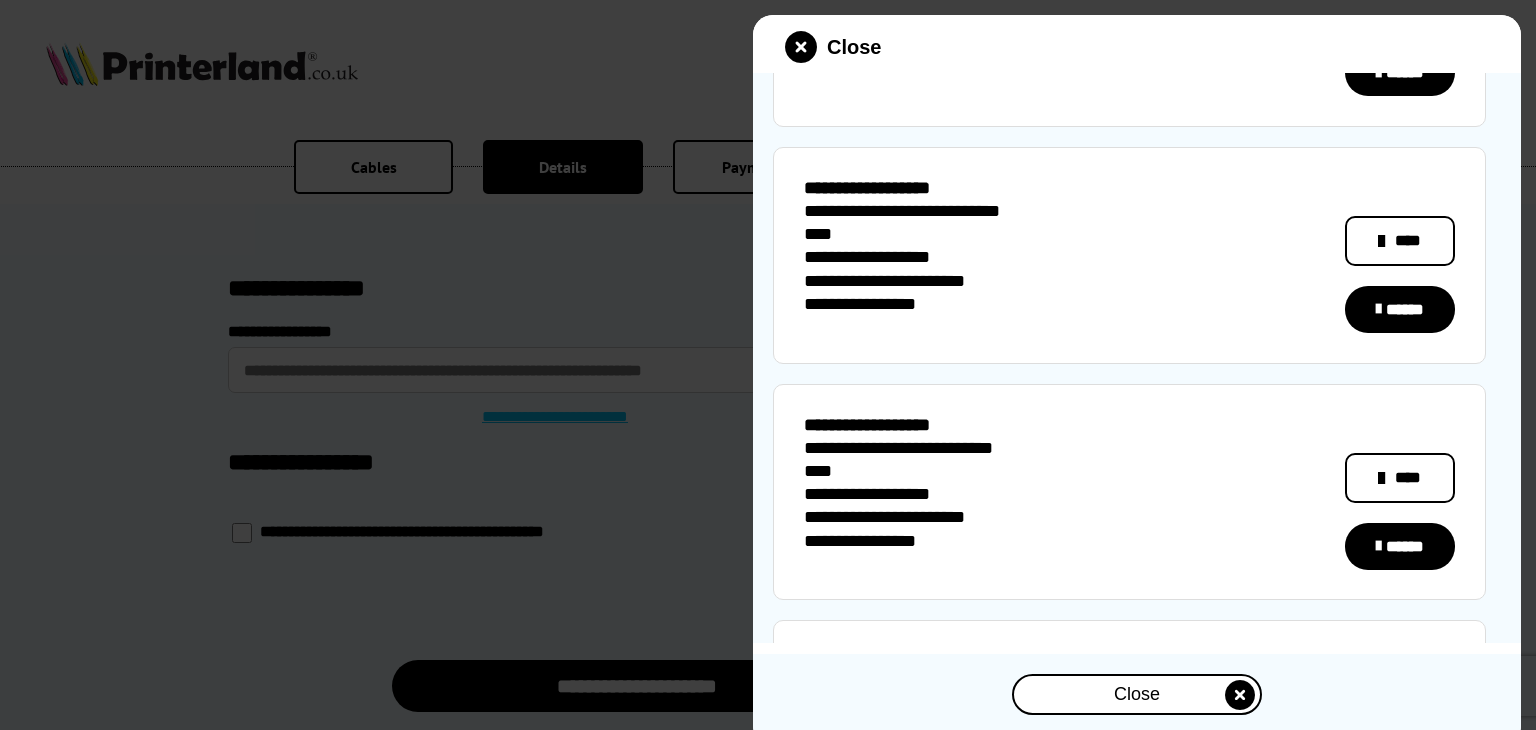 scroll, scrollTop: 0, scrollLeft: 0, axis: both 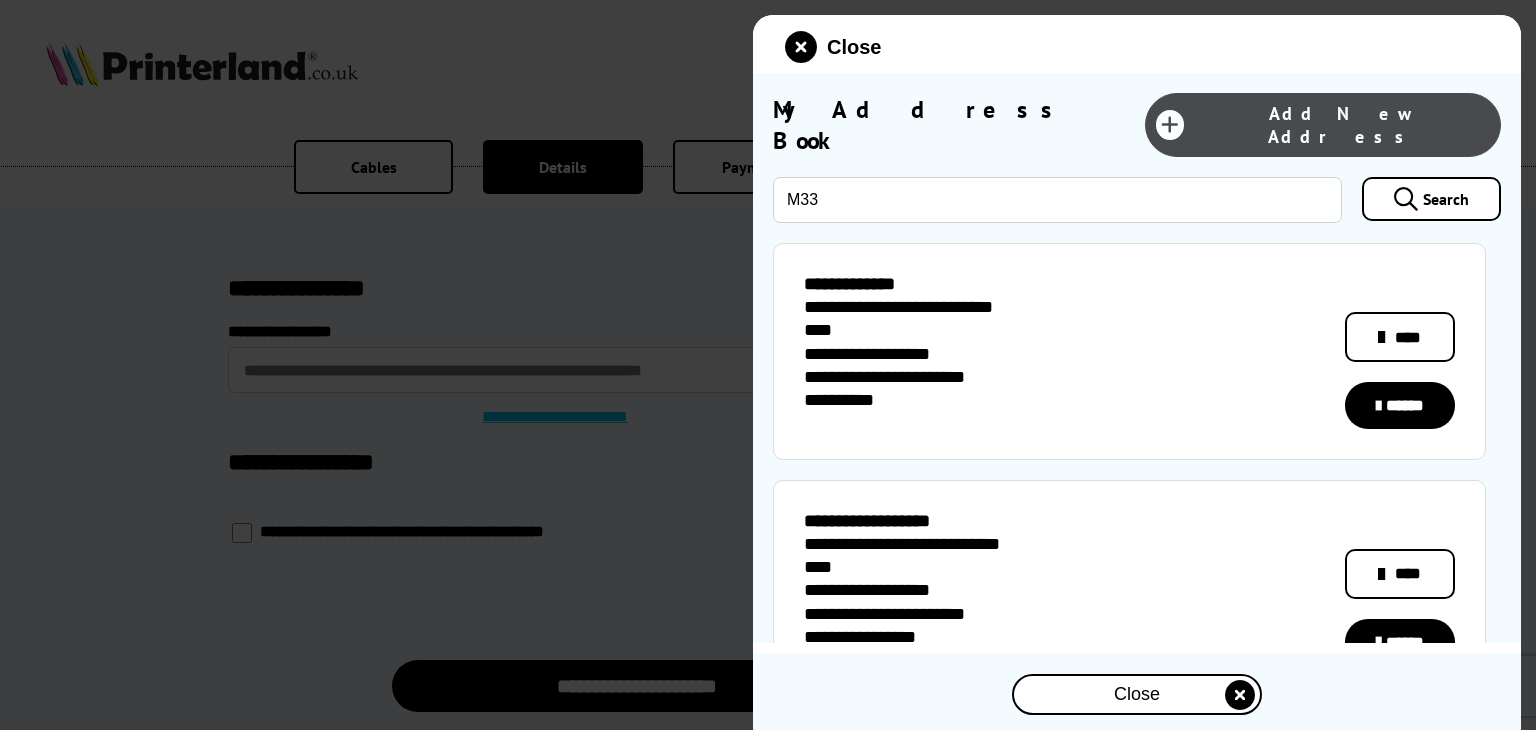 click on "Add New Address" at bounding box center (1342, 125) 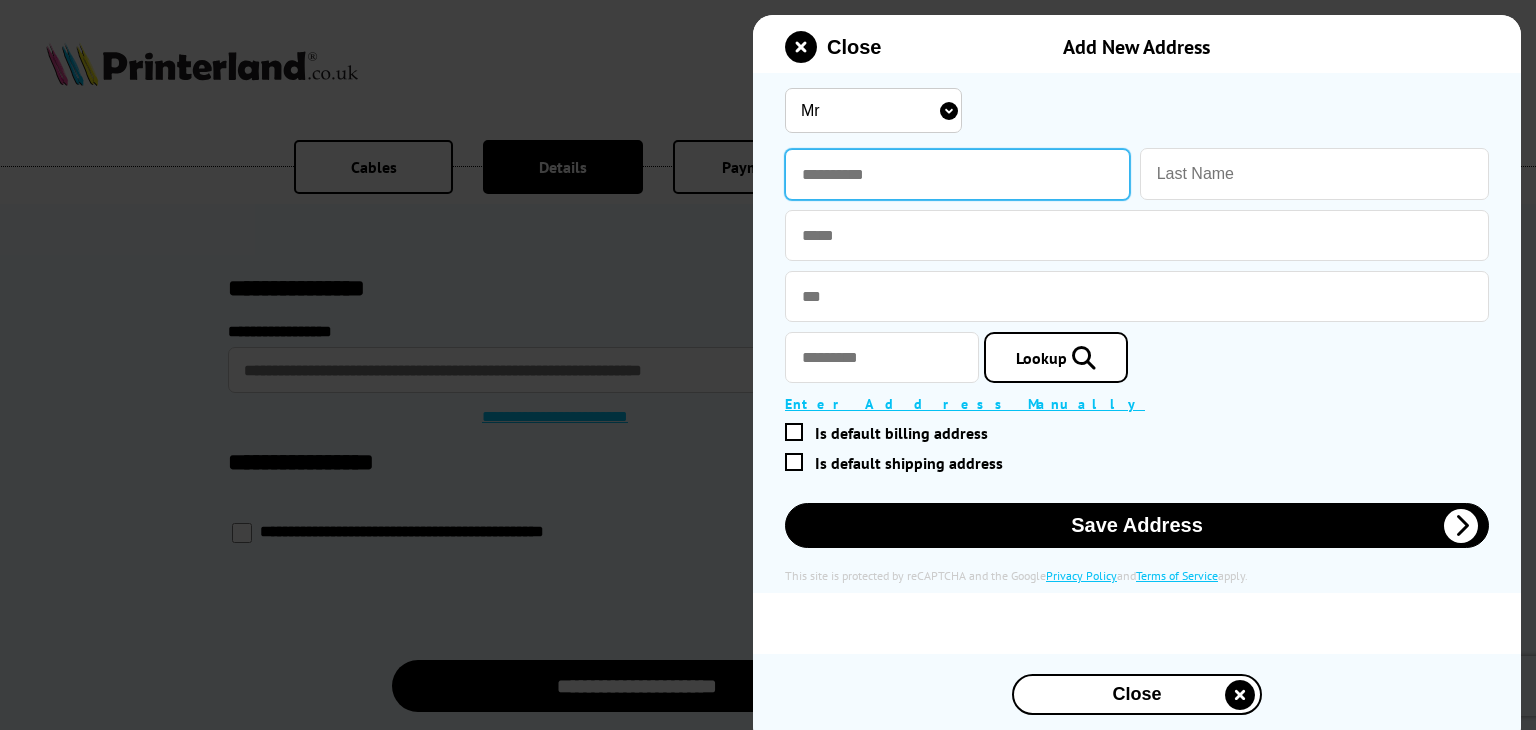 drag, startPoint x: 868, startPoint y: 169, endPoint x: 879, endPoint y: 206, distance: 38.600517 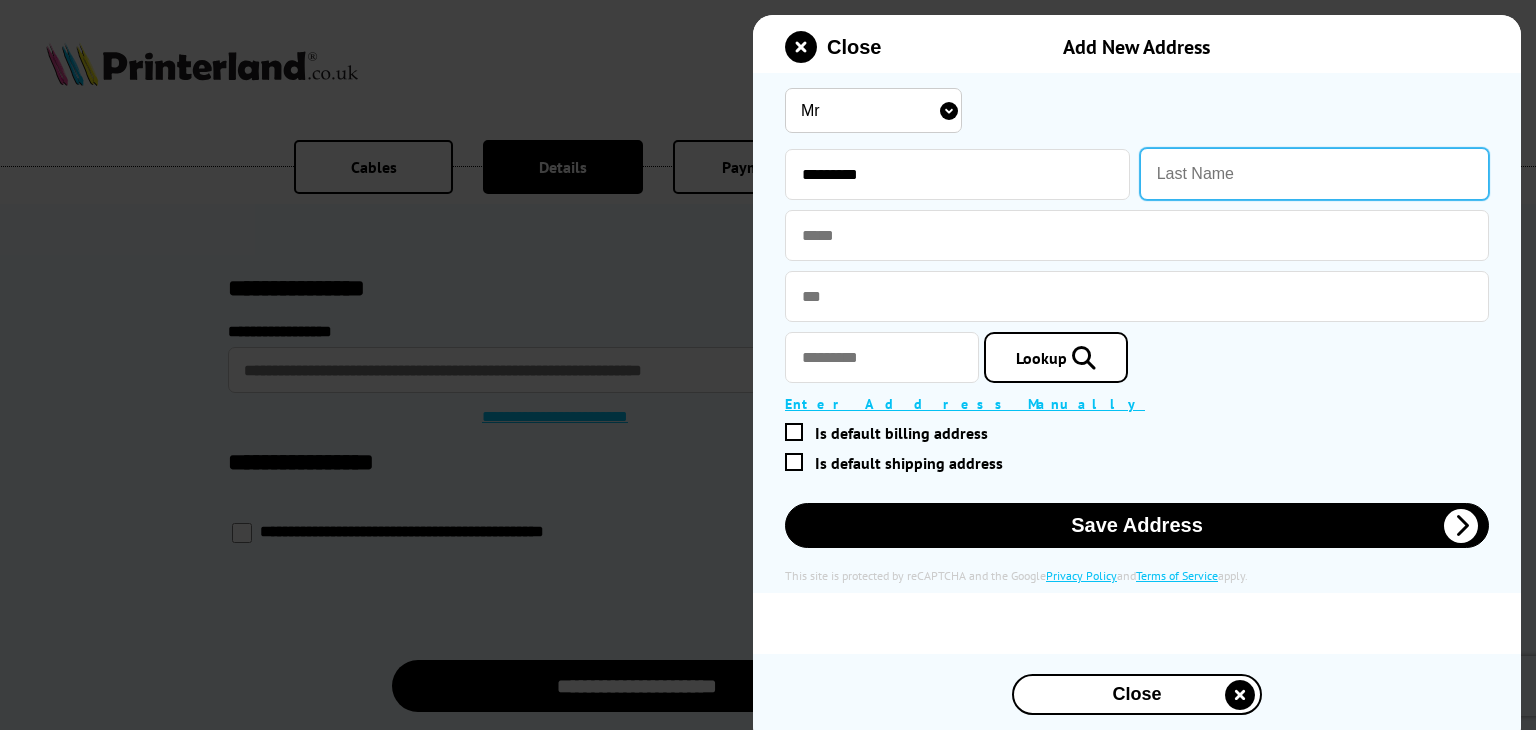 type on "[NAME]" 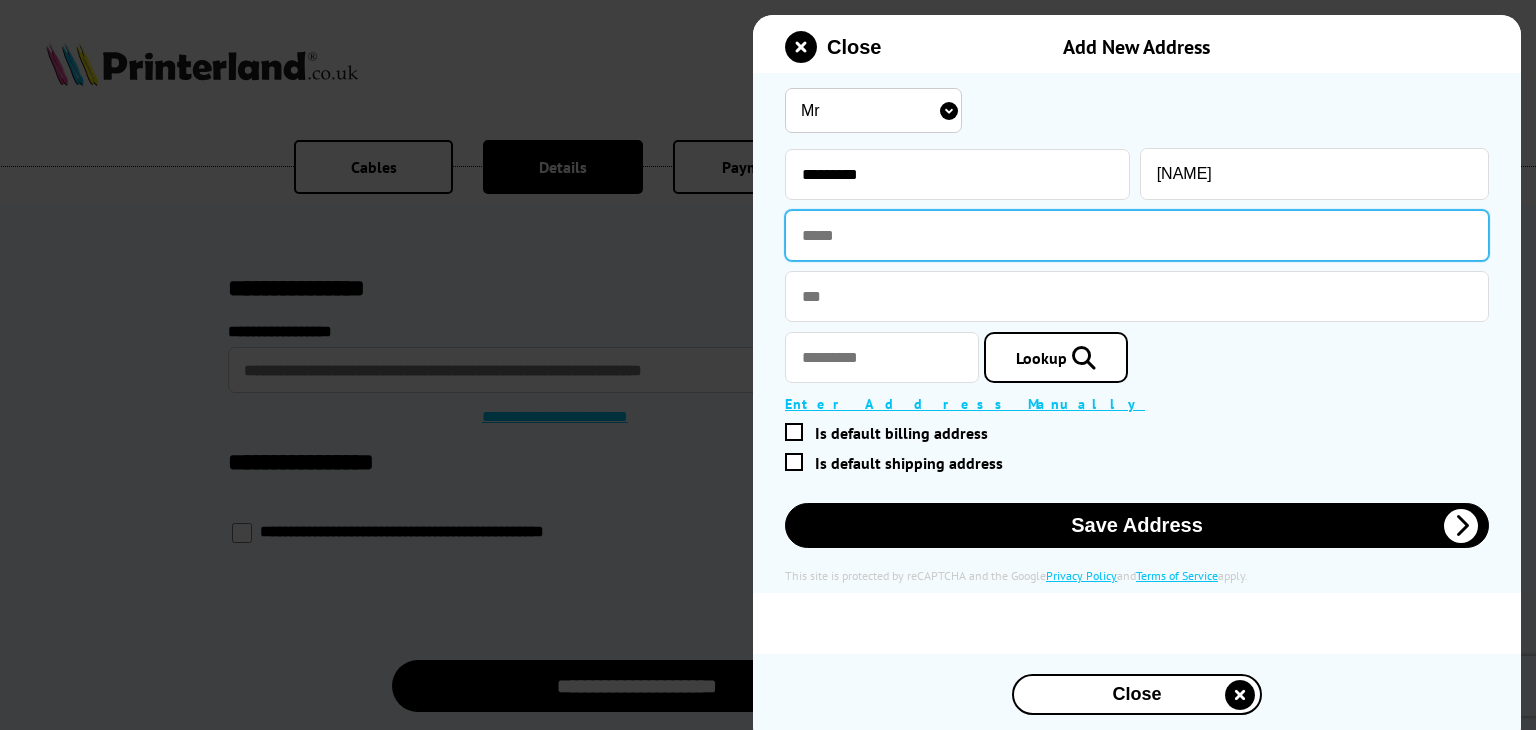 type on "**********" 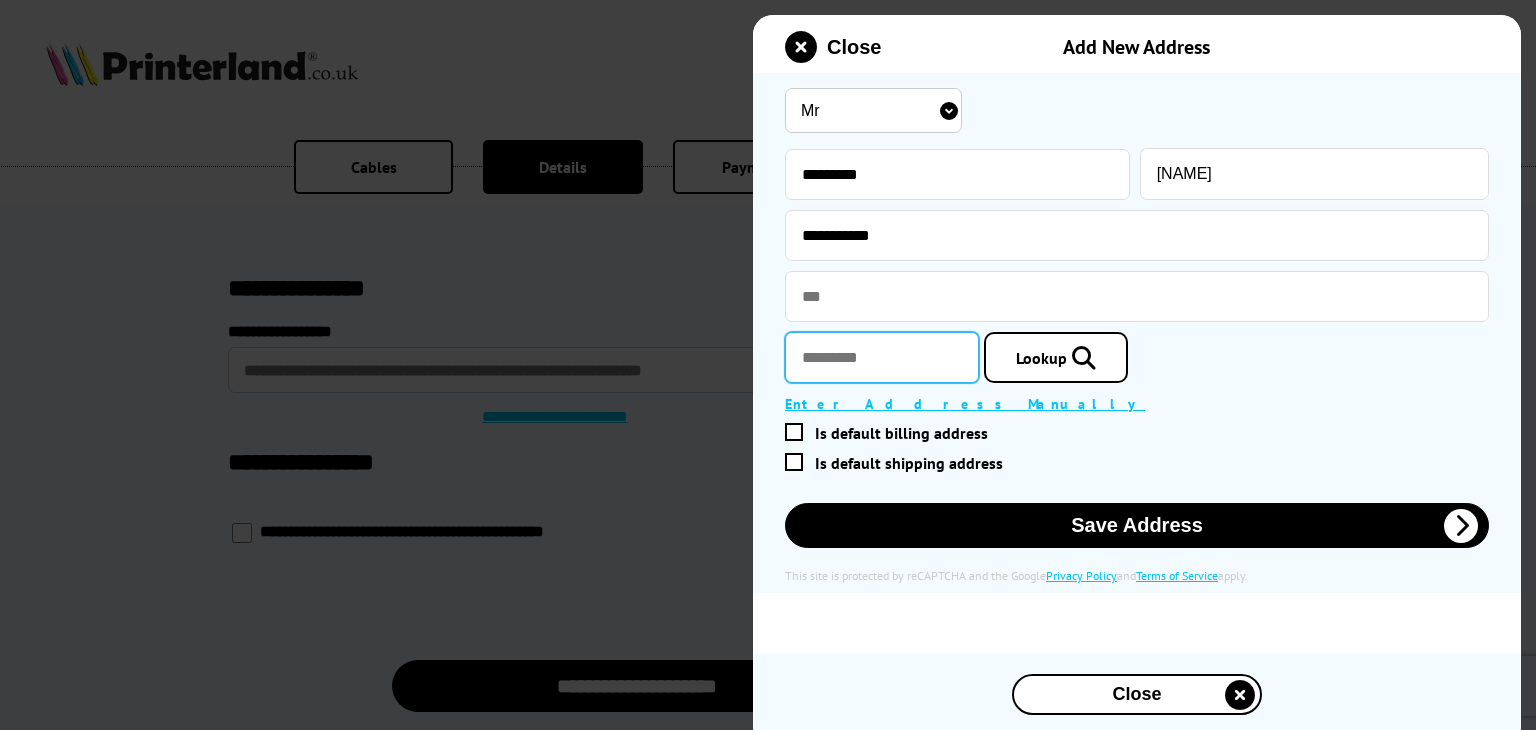 type on "*******" 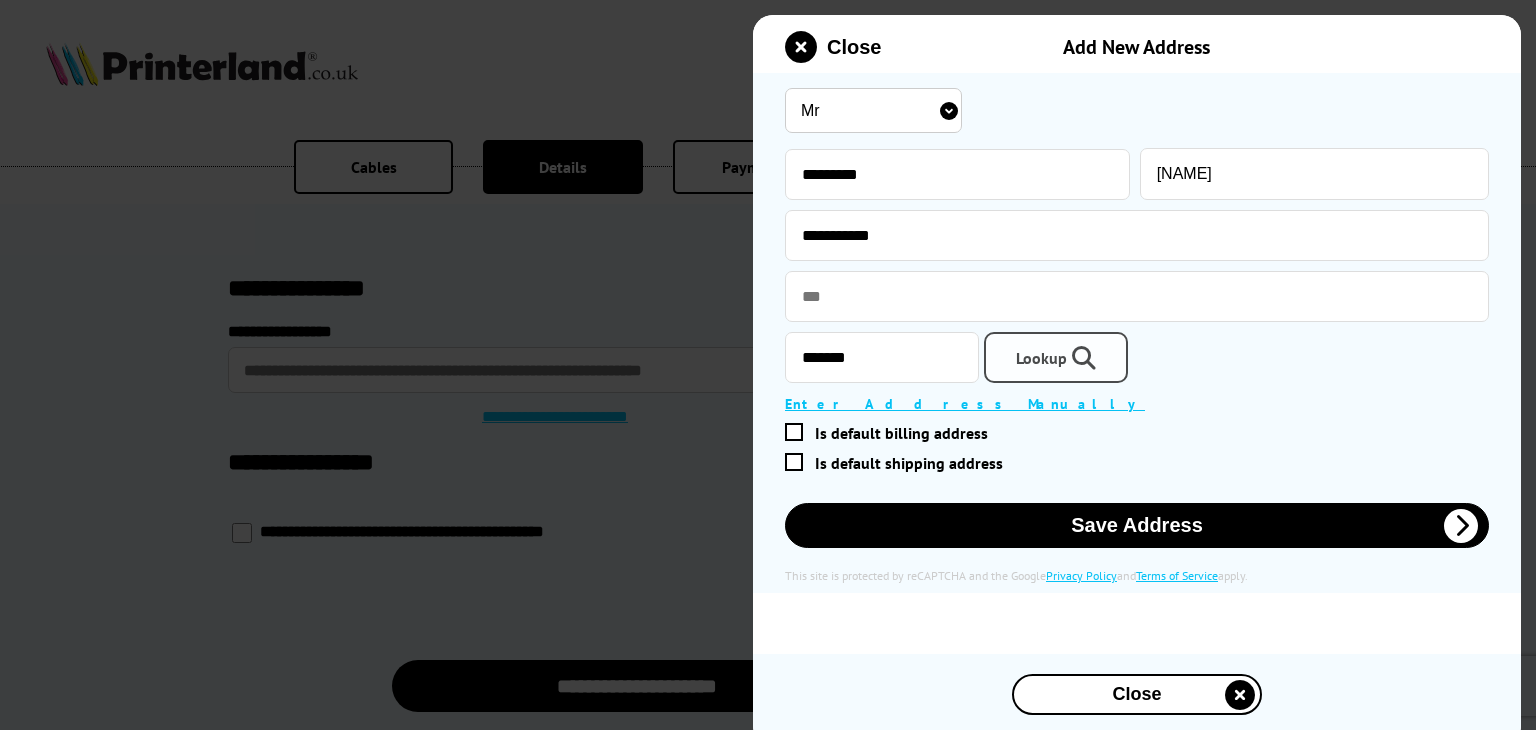 click on "Lookup" at bounding box center [1041, 358] 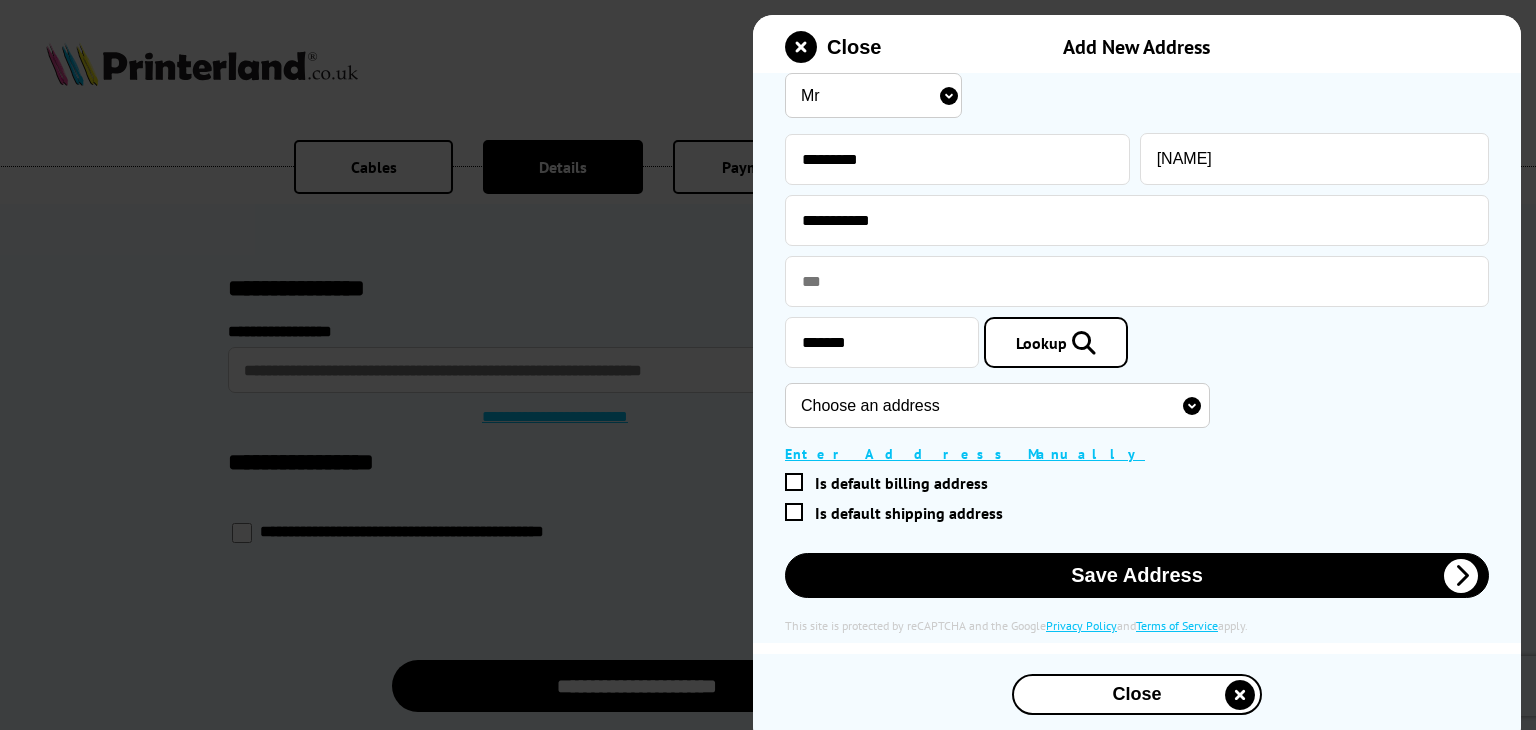 scroll, scrollTop: 20, scrollLeft: 0, axis: vertical 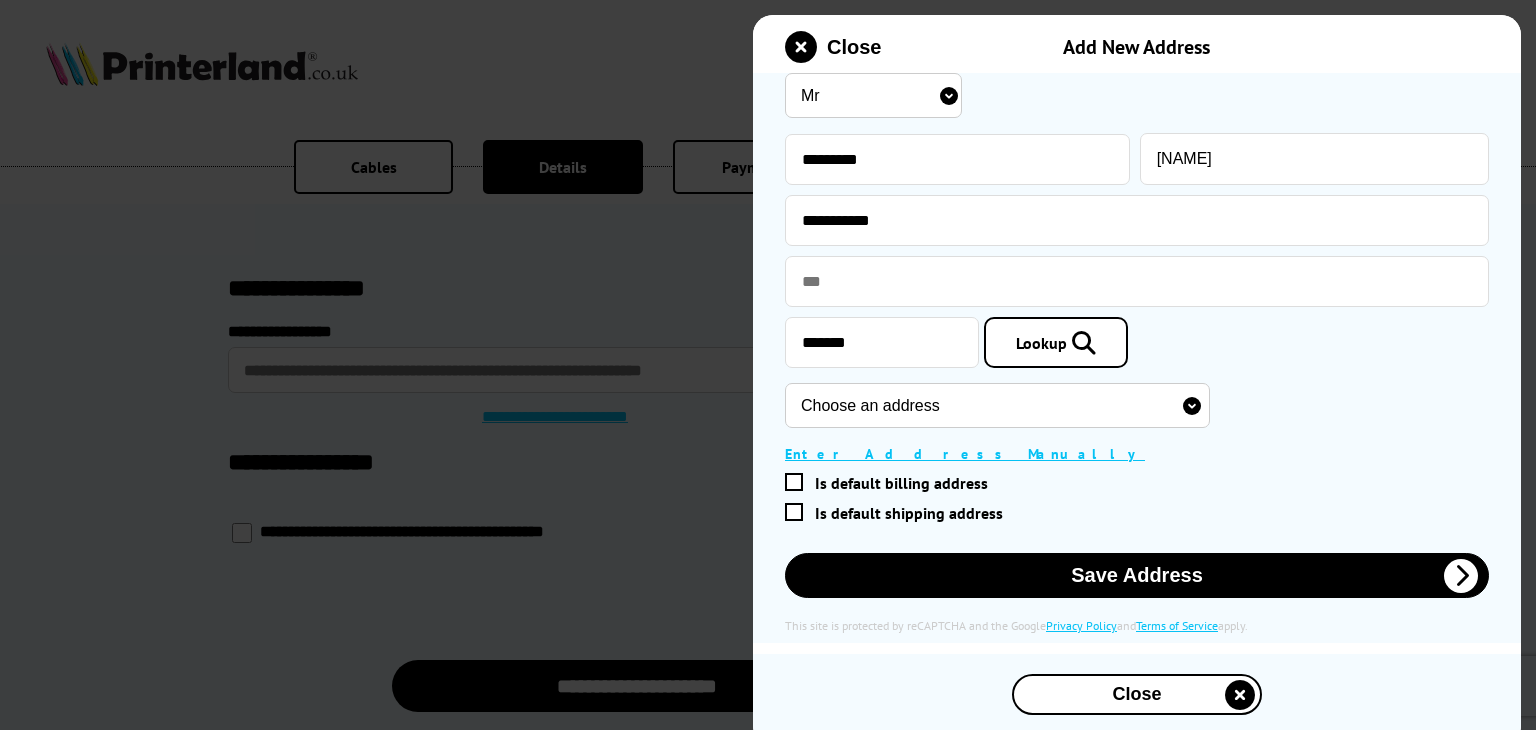 click on "Choose an address [NUMBER] [STREET], [CITY], [STATE], [POSTCODE] [NUMBER] [STREET], [CITY], [STATE], [POSTCODE] [NUMBER] [STREET], [CITY], [STATE], [POSTCODE] [NUMBER] [STREET], [CITY], [STATE], [POSTCODE] [NUMBER] [STREET], [CITY], [STATE], [POSTCODE] [NUMBER] [STREET], [CITY], [STATE], [POSTCODE] [NUMBER] [STREET], [CITY], [STATE], [POSTCODE] [NUMBER] [STREET], [CITY], [STATE], [POSTCODE] [NUMBER] [STREET], [CITY], [STATE], [POSTCODE] [NUMBER] [STREET], [CITY], [STATE], [POSTCODE] [NUMBER] [STREET], [CITY], [STATE], [POSTCODE] [NUMBER] [STREET], [CITY], [STATE], [POSTCODE] [NUMBER] [STREET], [CITY], [STATE], [POSTCODE] [NUMBER] [STREET], [CITY], [STATE], [POSTCODE] [NUMBER] [STREET], [CITY], [STATE], [POSTCODE] [NUMBER] [STREET], [CITY], [STATE], [POSTCODE] [NUMBER] [STREET], [CITY], [STATE], [POSTCODE] [NUMBER] [STREET], [CITY], [STATE], [POSTCODE] [NUMBER] [STREET], [CITY], [STATE], [POSTCODE] [NUMBER] [STREET], [CITY], [STATE], [POSTCODE] [NUMBER] [STREET], [CITY], [STATE], [POSTCODE]" at bounding box center [997, 405] 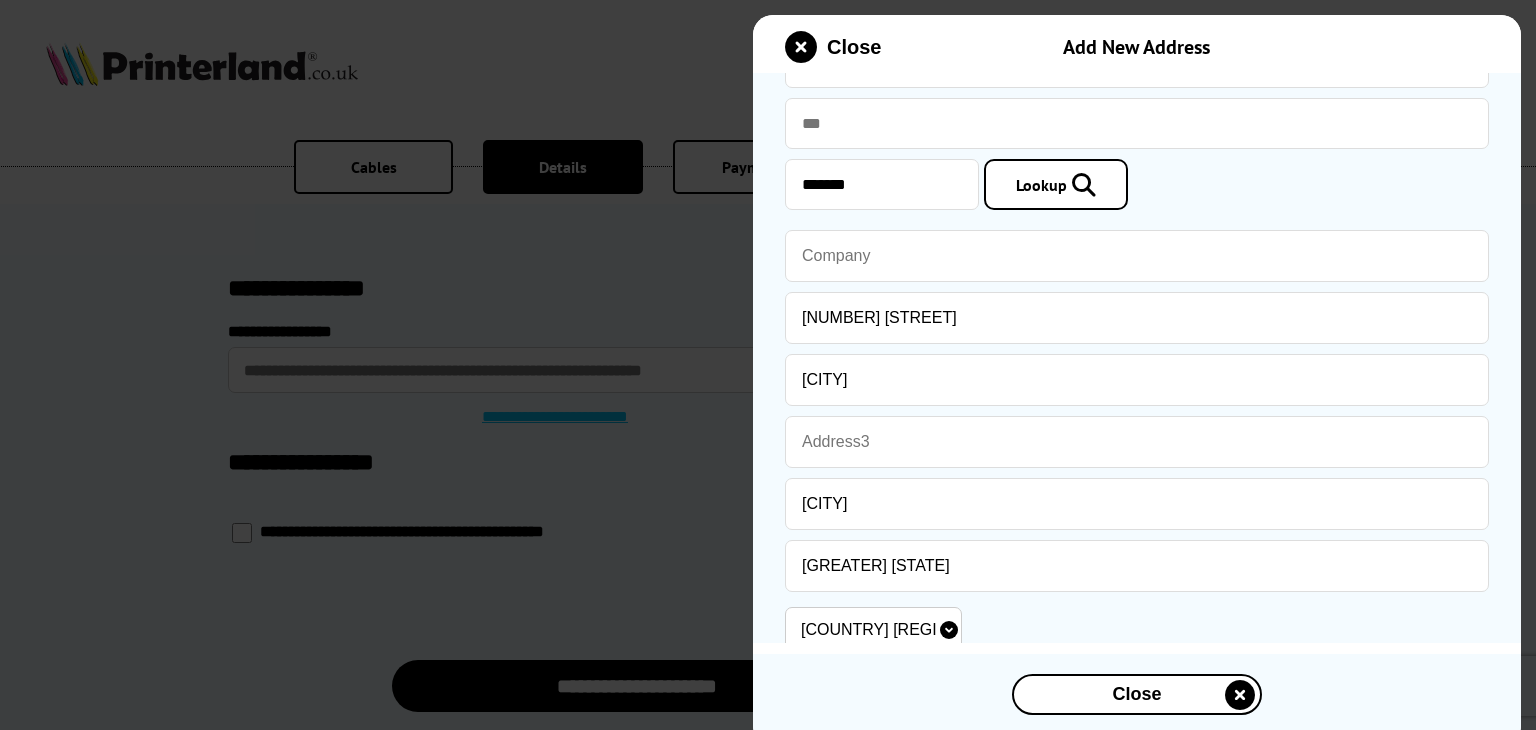 scroll, scrollTop: 372, scrollLeft: 0, axis: vertical 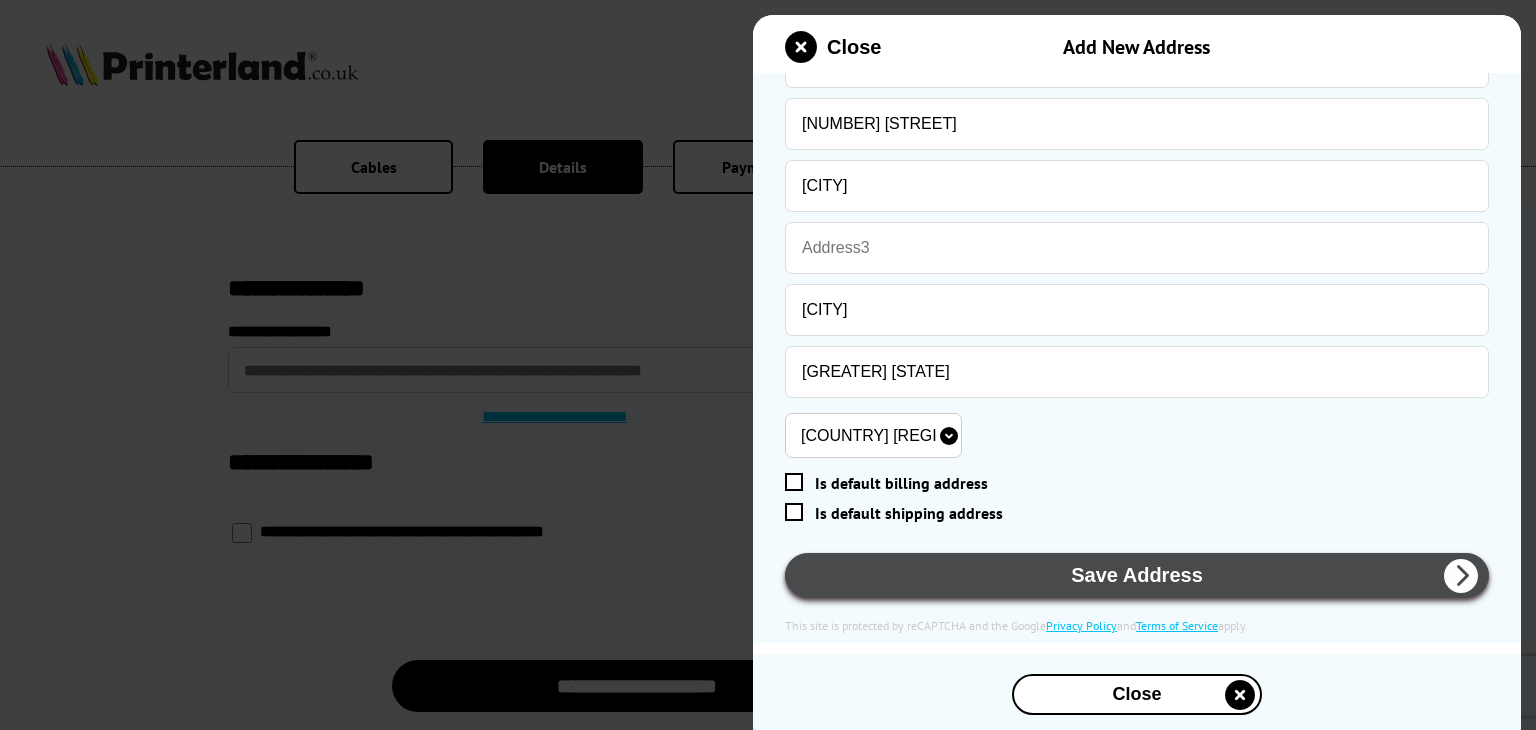 click on "Save Address" at bounding box center (1137, 575) 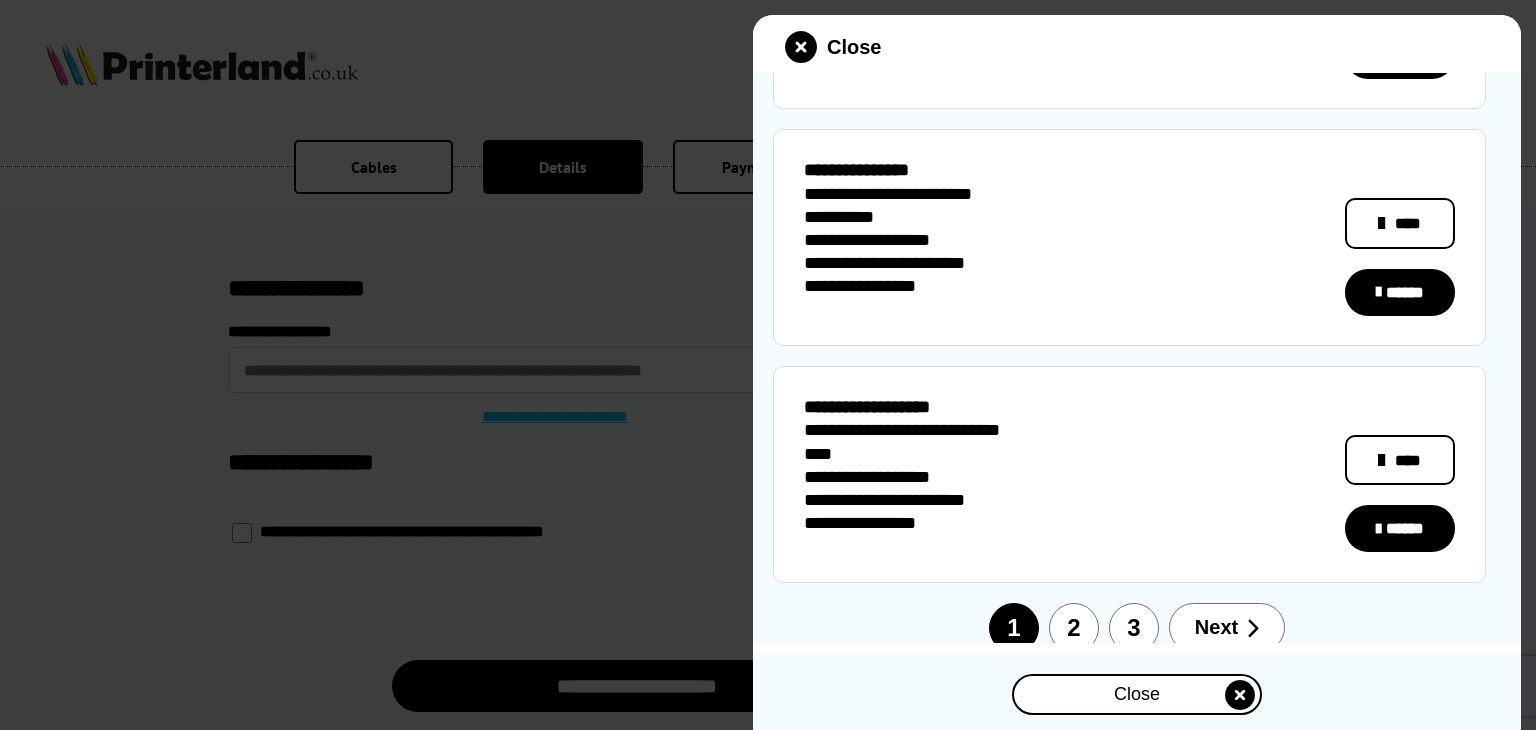 scroll, scrollTop: 2042, scrollLeft: 0, axis: vertical 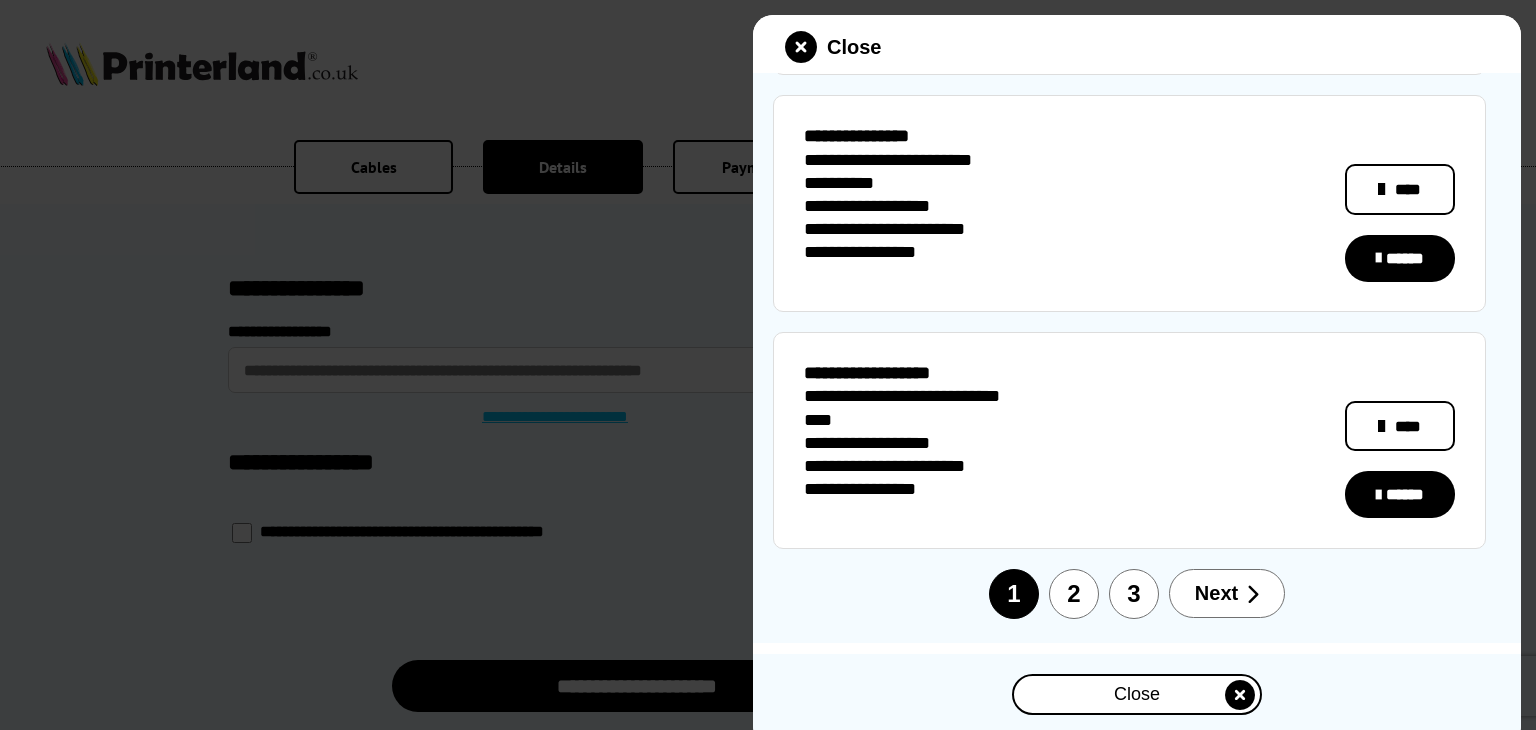 drag, startPoint x: 1124, startPoint y: 581, endPoint x: 1119, endPoint y: 569, distance: 13 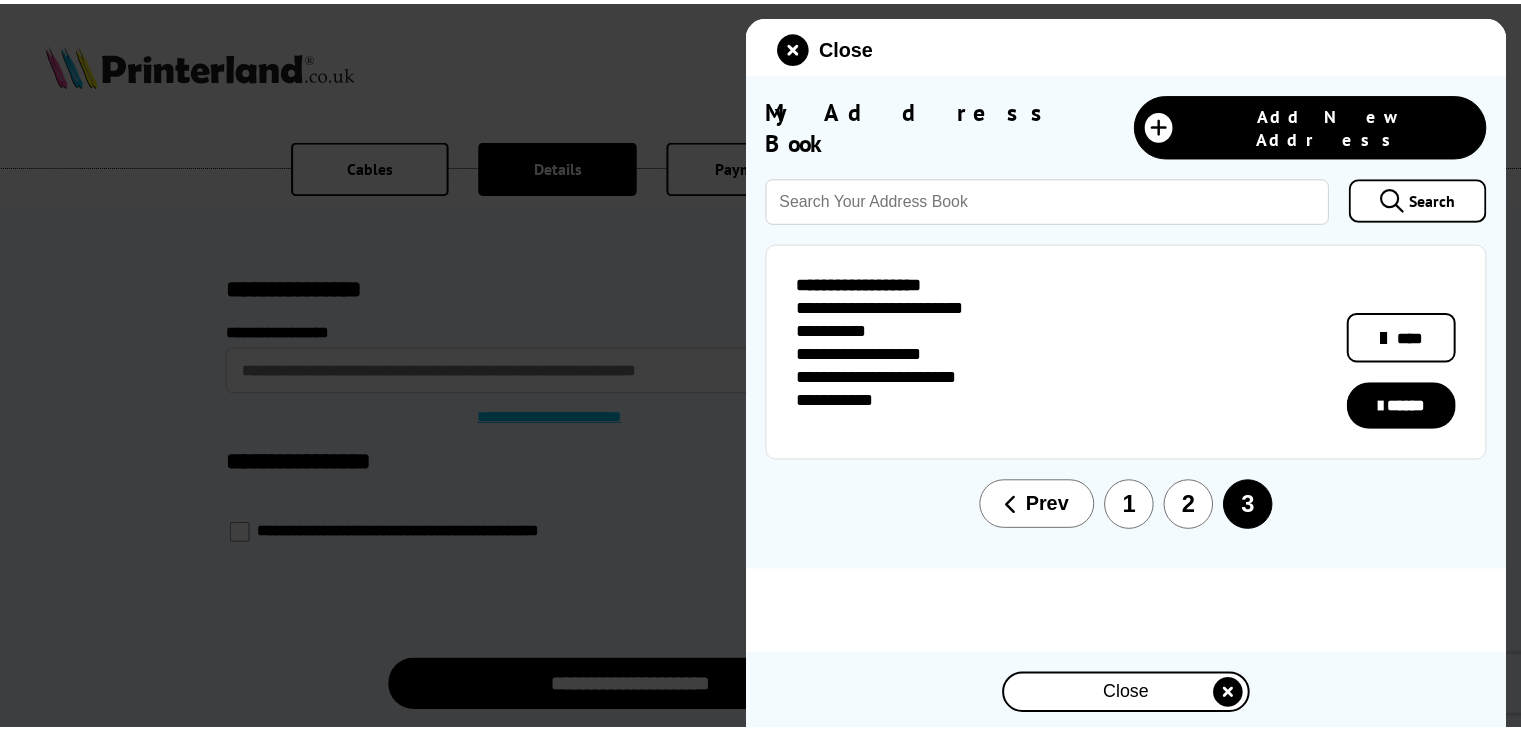 scroll, scrollTop: 0, scrollLeft: 0, axis: both 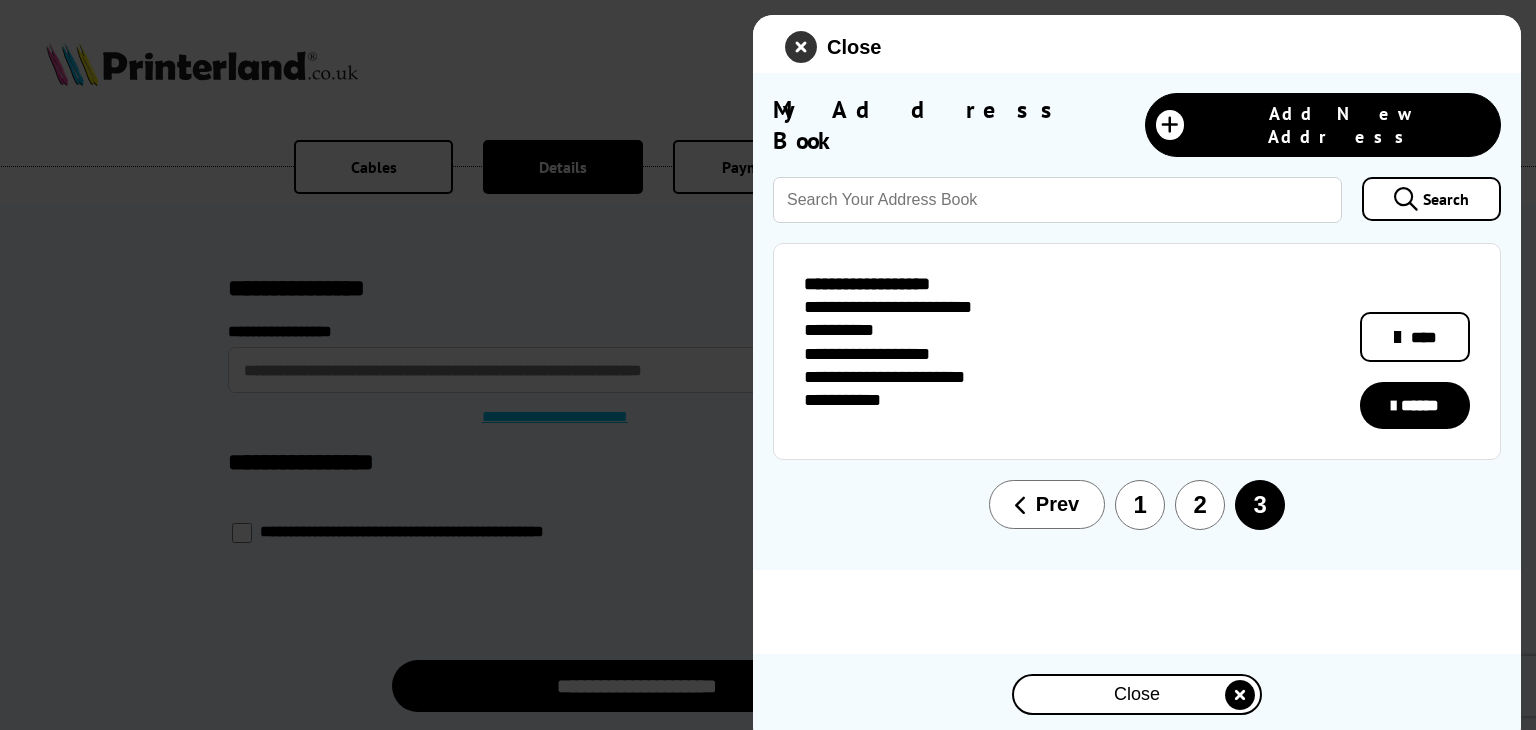 click at bounding box center [801, 47] 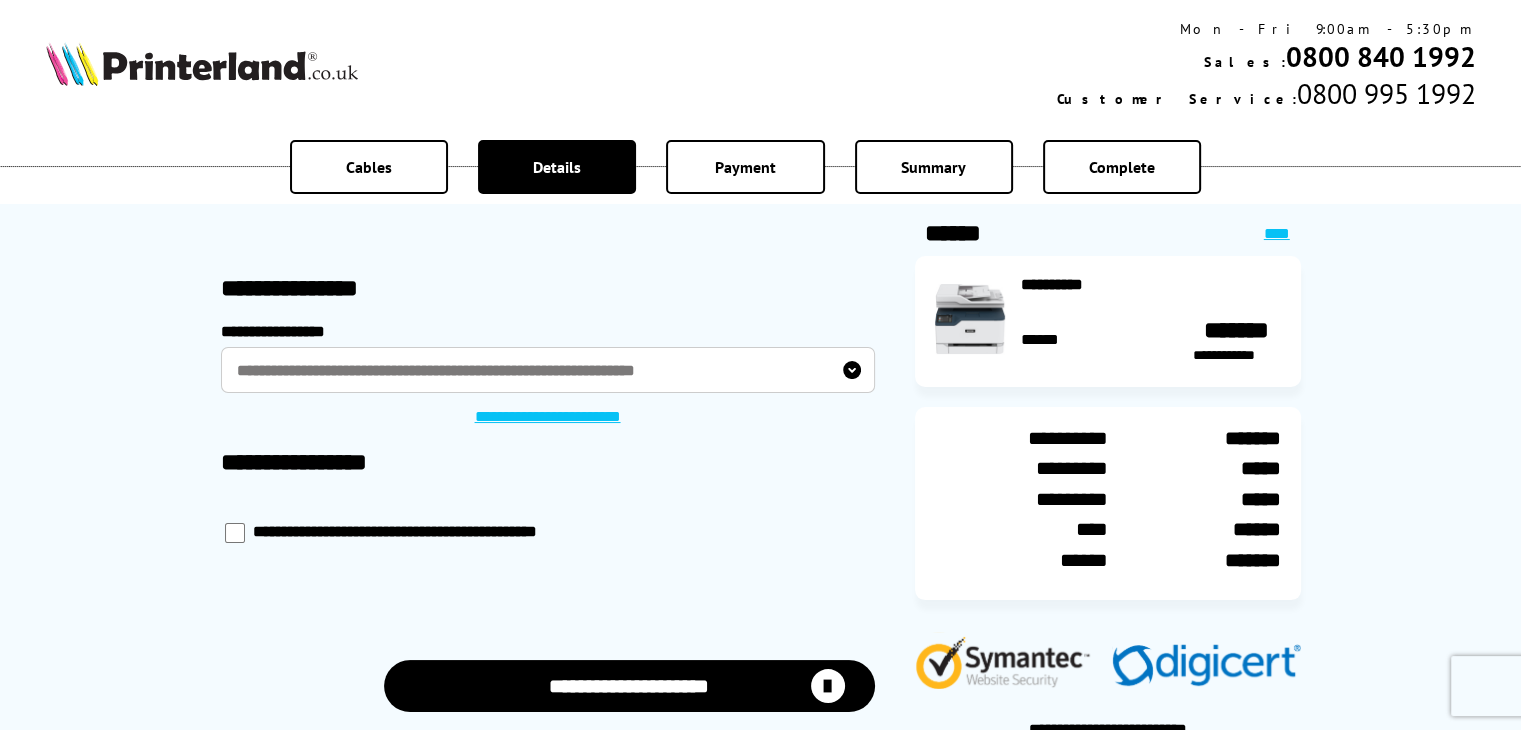 click on "****" at bounding box center (1277, 233) 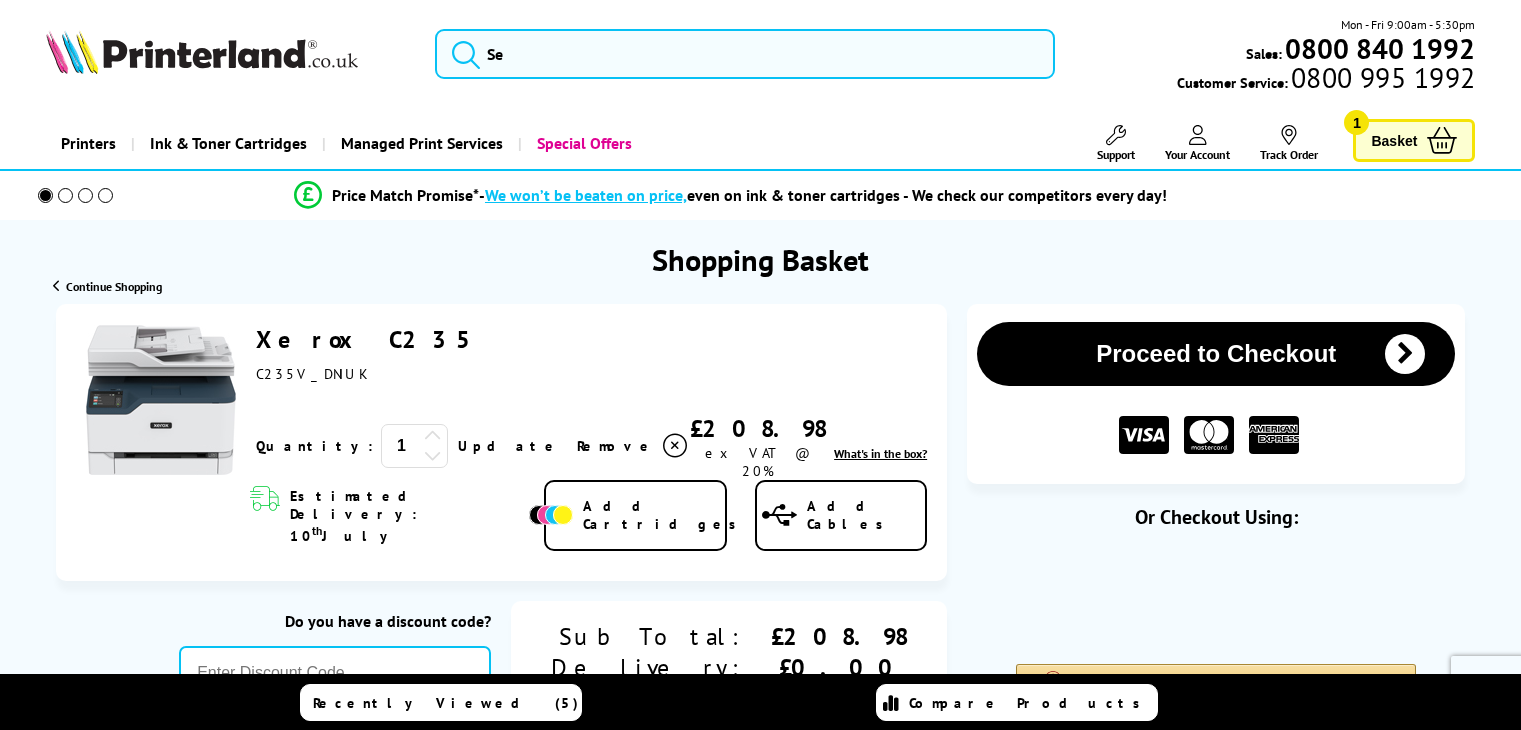 scroll, scrollTop: 0, scrollLeft: 0, axis: both 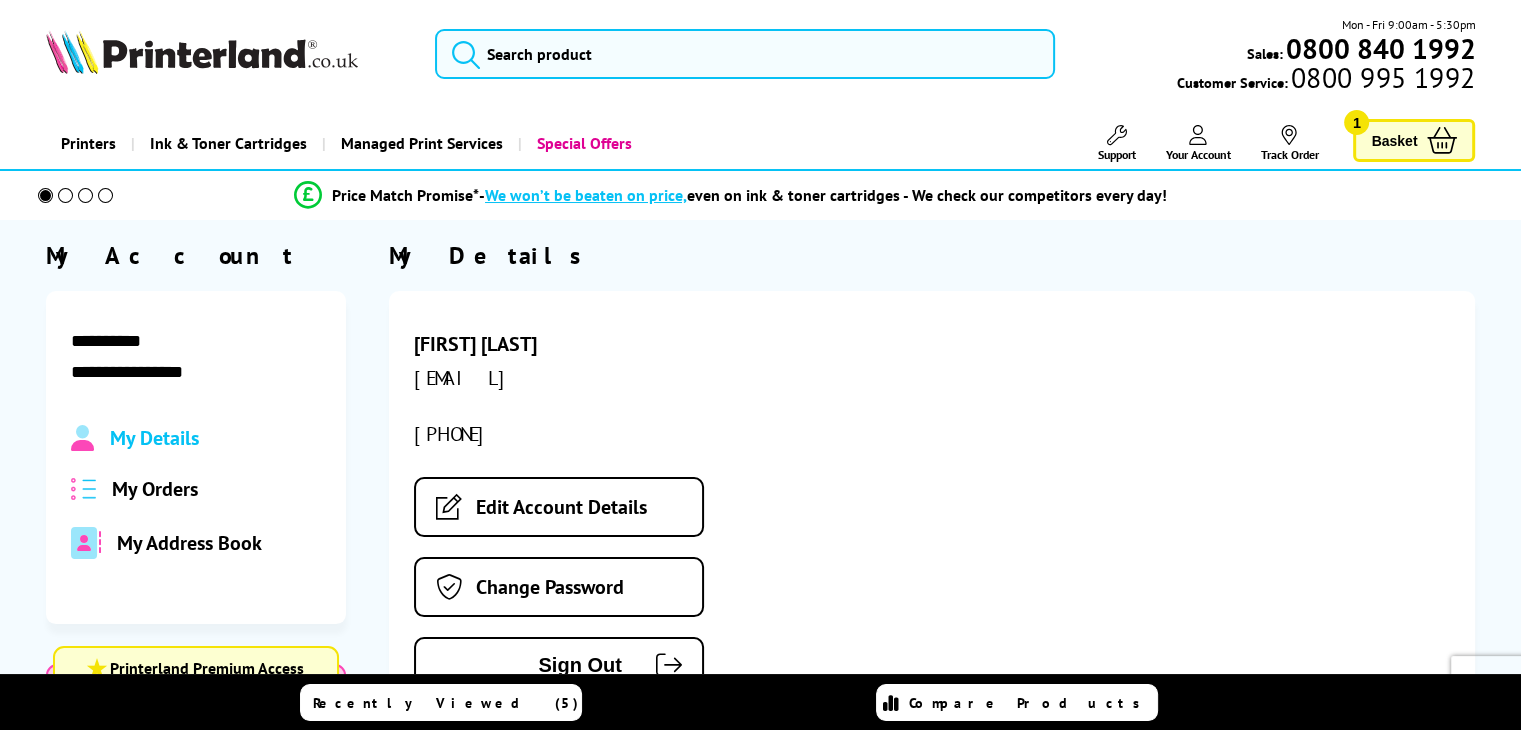 drag, startPoint x: 162, startPoint y: 547, endPoint x: 243, endPoint y: 536, distance: 81.7435 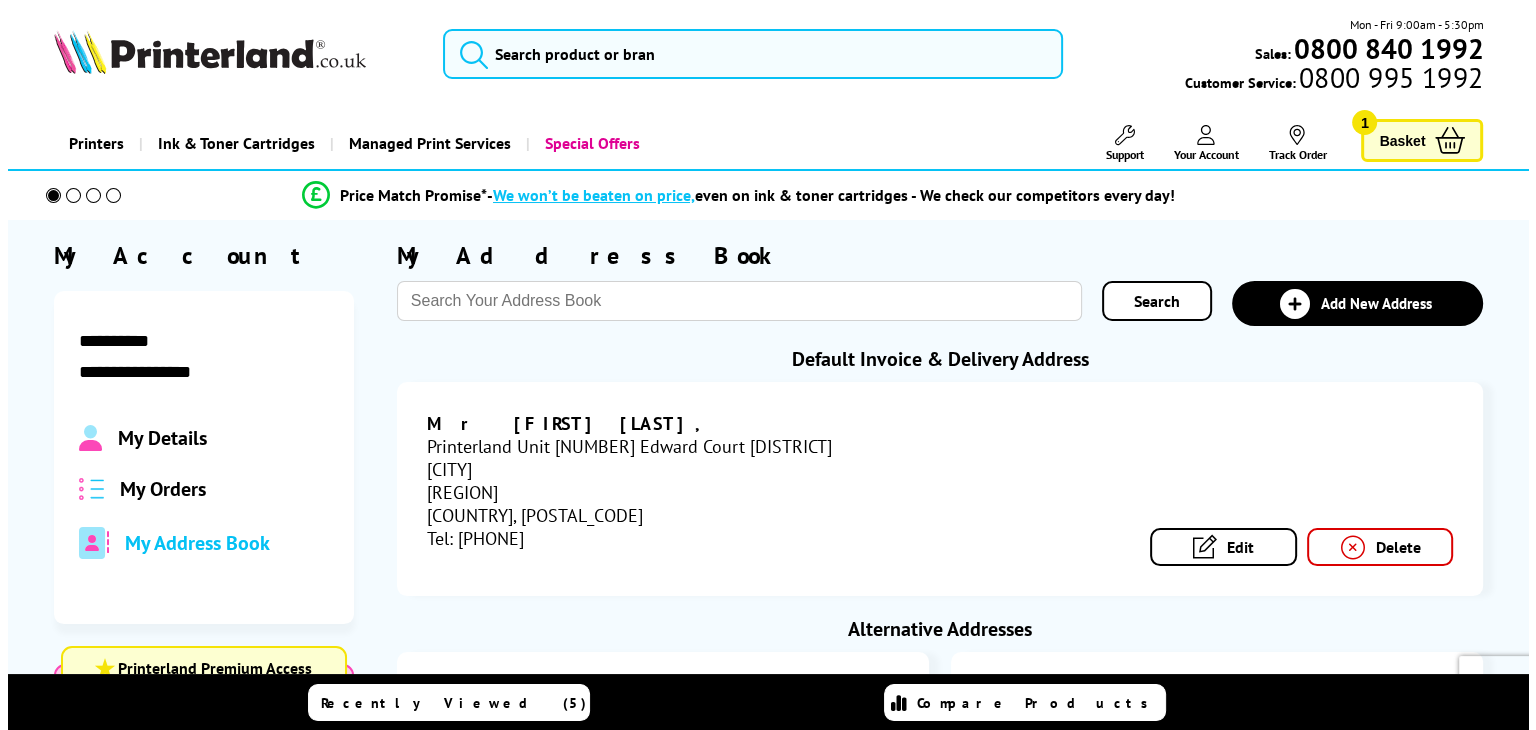 scroll, scrollTop: 200, scrollLeft: 0, axis: vertical 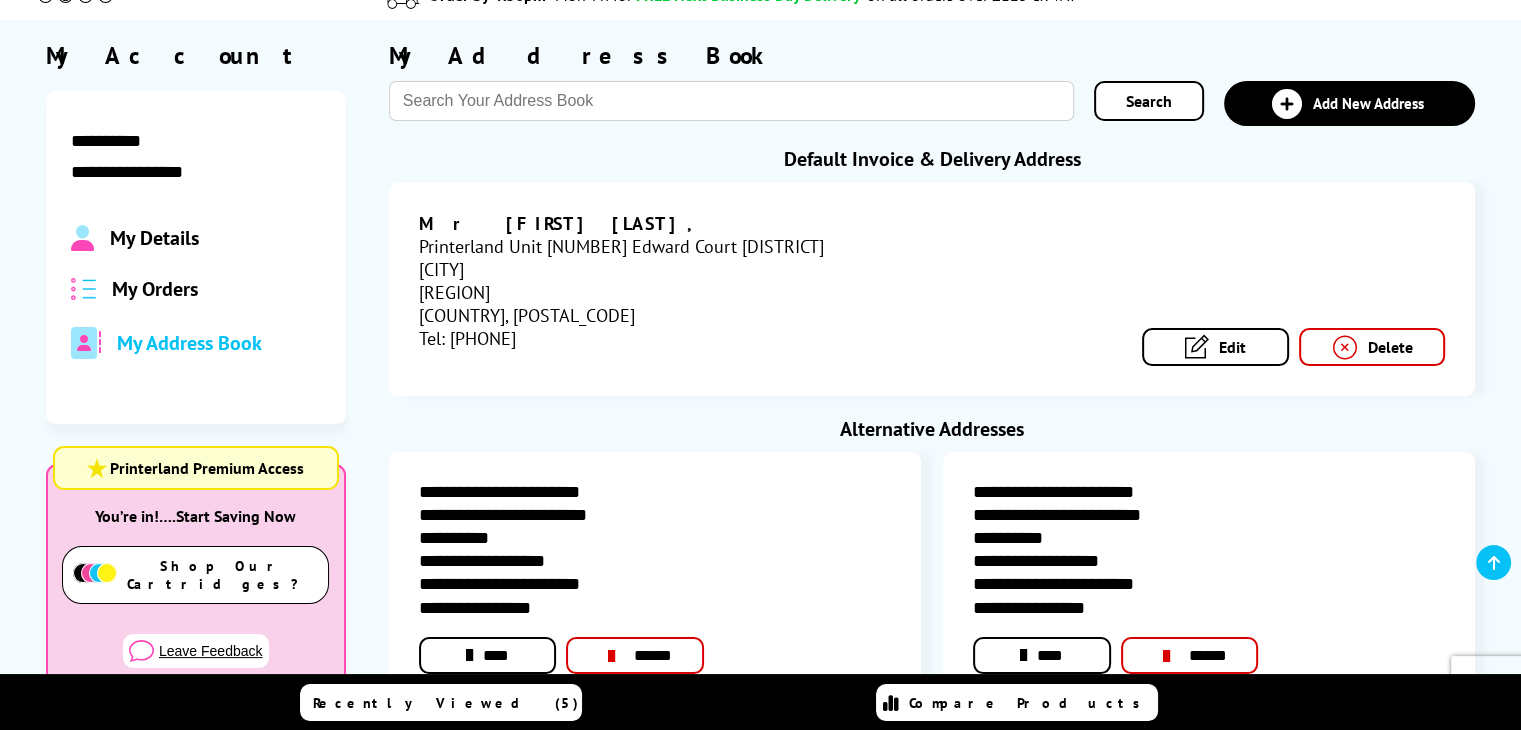 click on "Edit" at bounding box center (1215, 347) 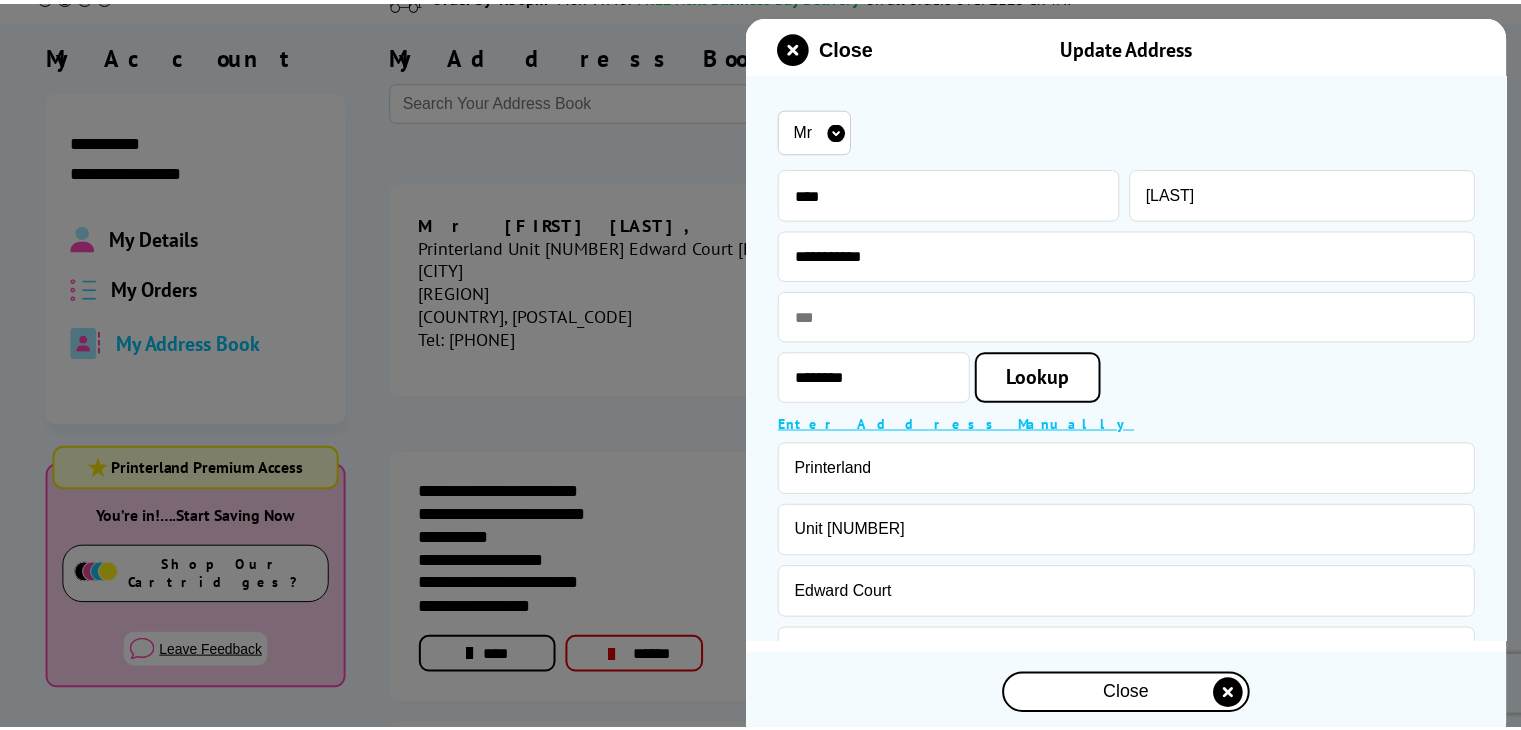 scroll, scrollTop: 408, scrollLeft: 0, axis: vertical 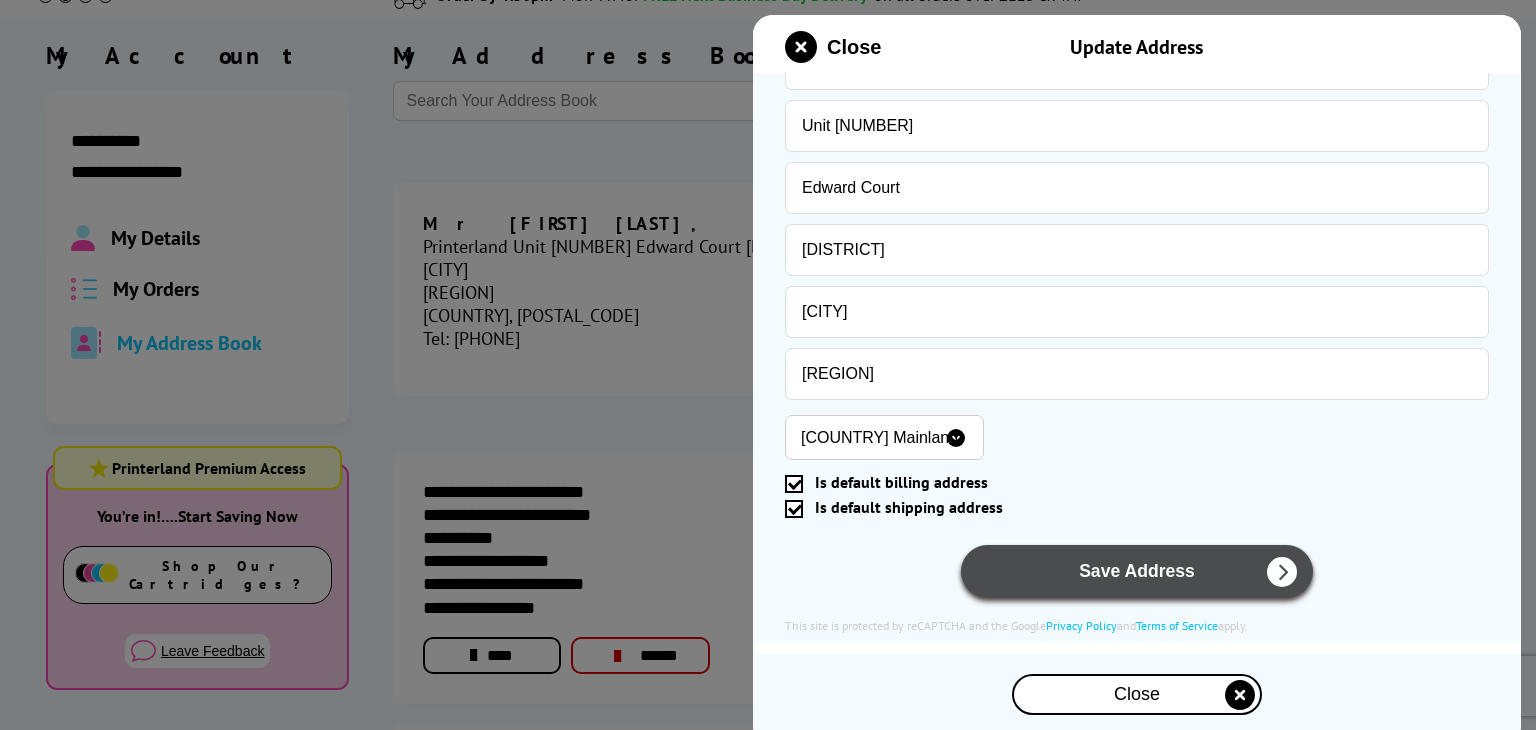 click on "Save Address" at bounding box center [1137, 571] 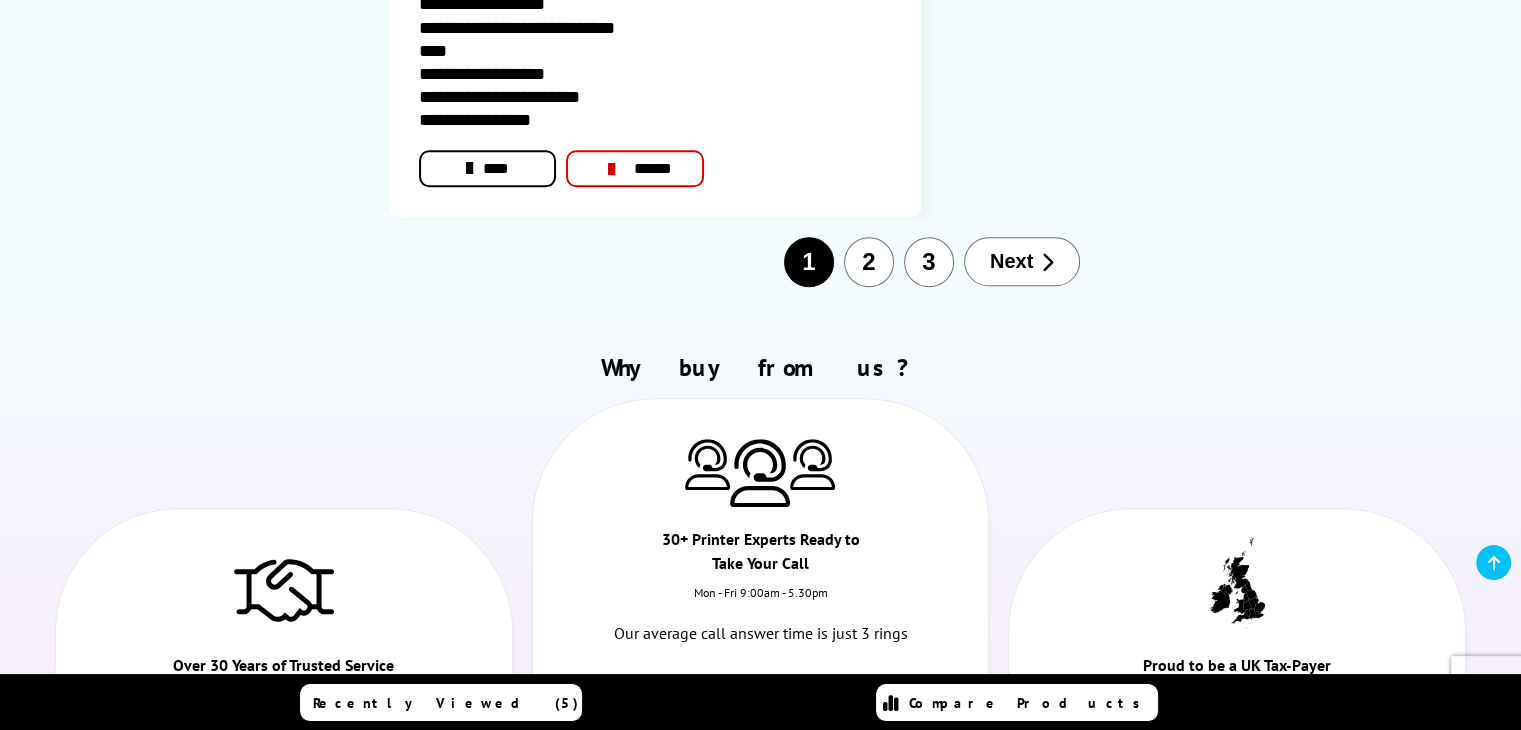 click on "3" at bounding box center (809, 262) 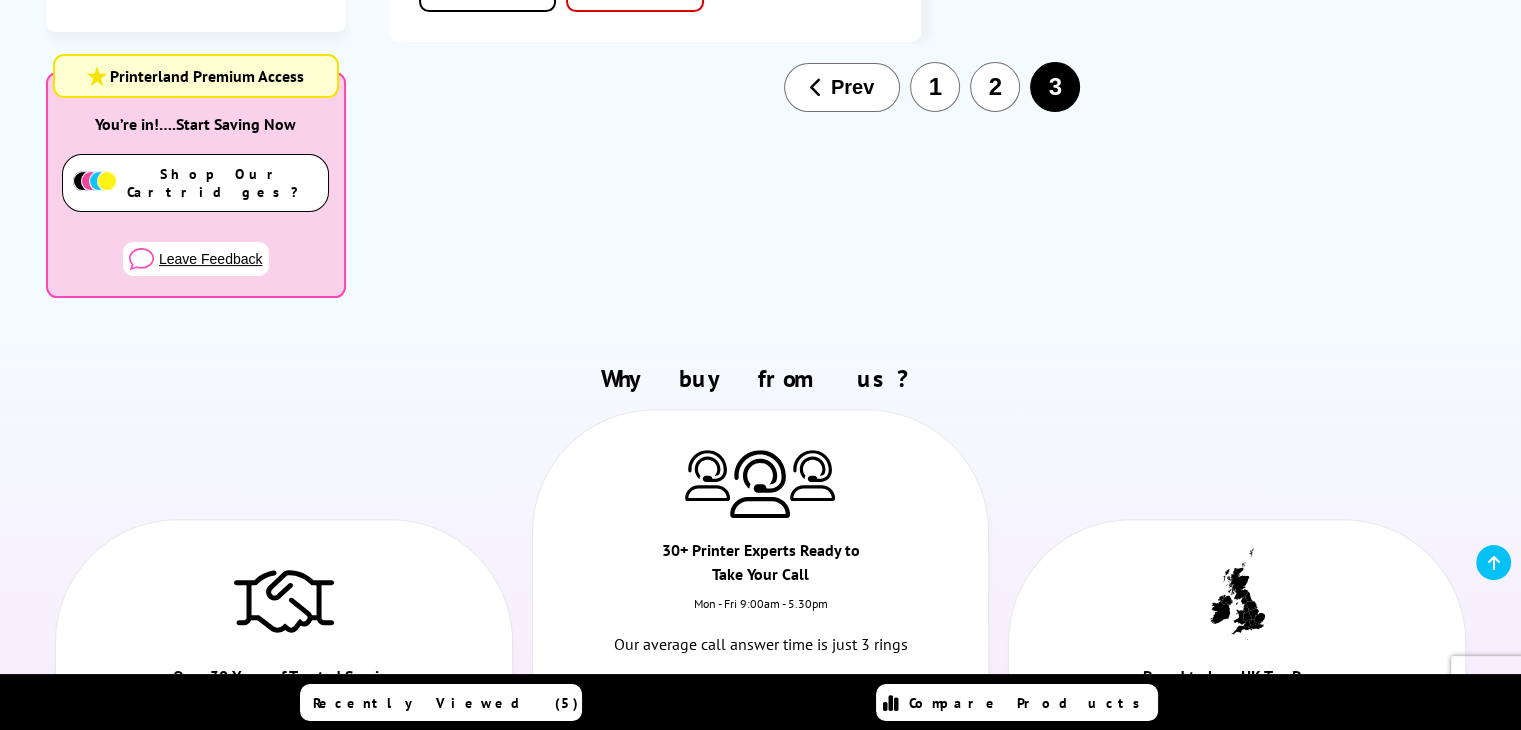 scroll, scrollTop: 600, scrollLeft: 0, axis: vertical 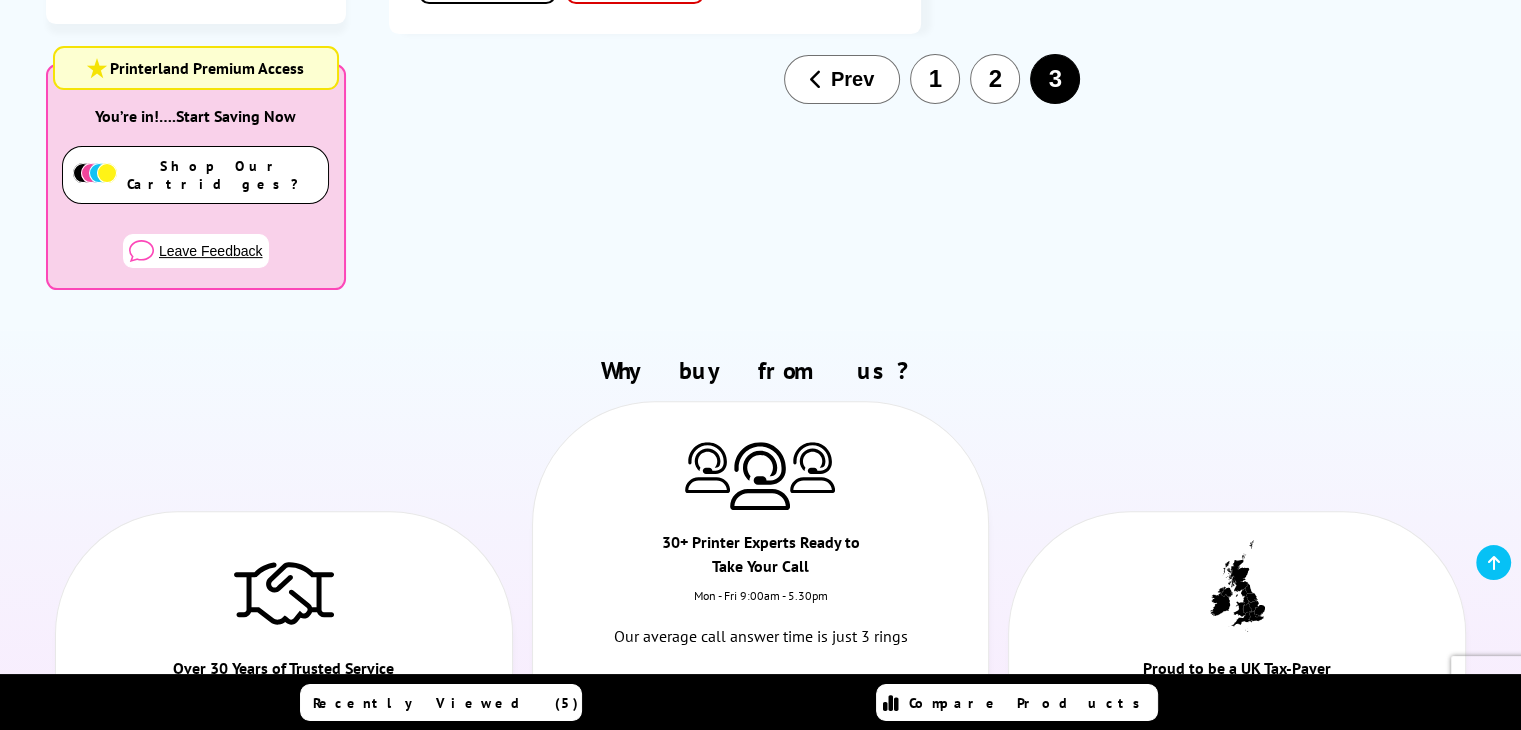 click on "1" at bounding box center (935, 79) 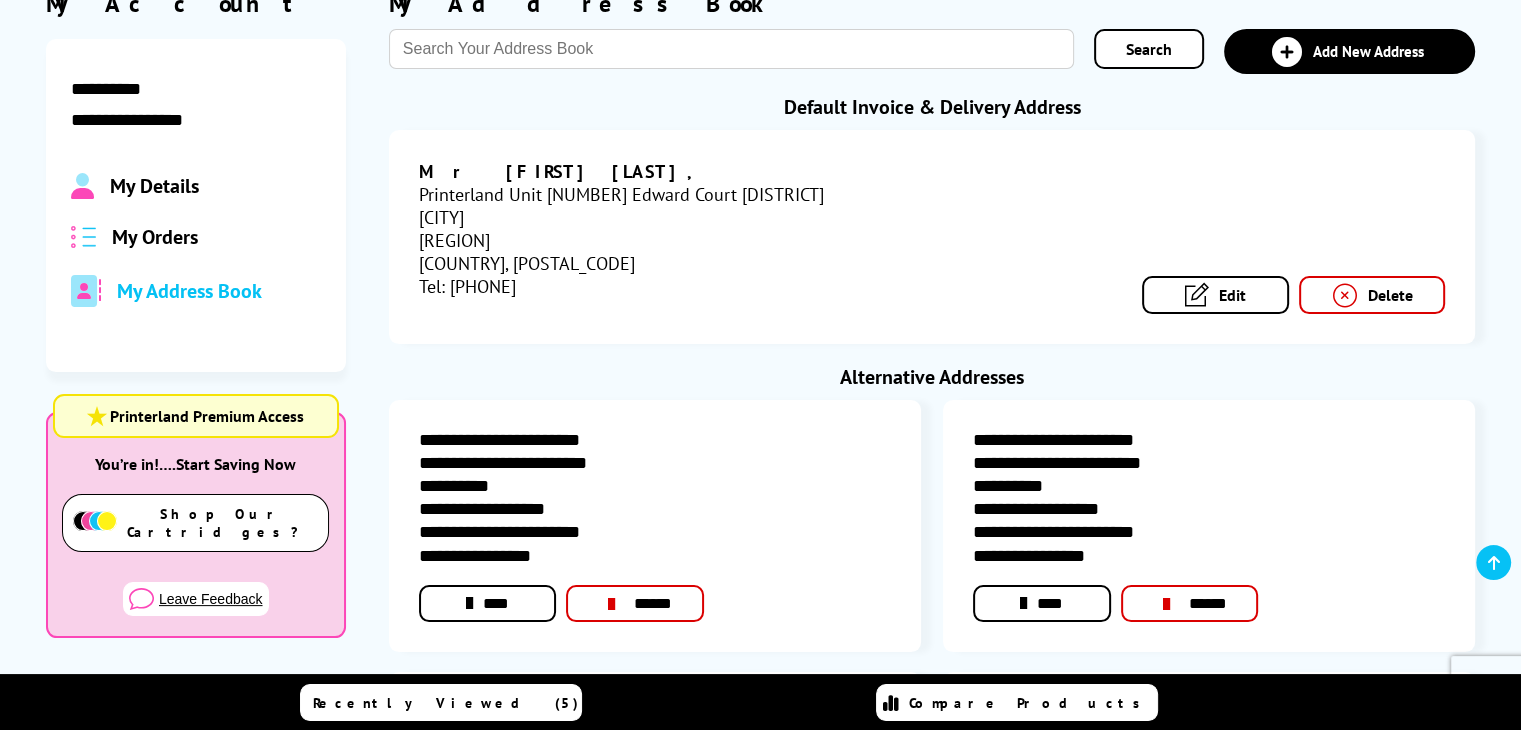 scroll, scrollTop: 240, scrollLeft: 0, axis: vertical 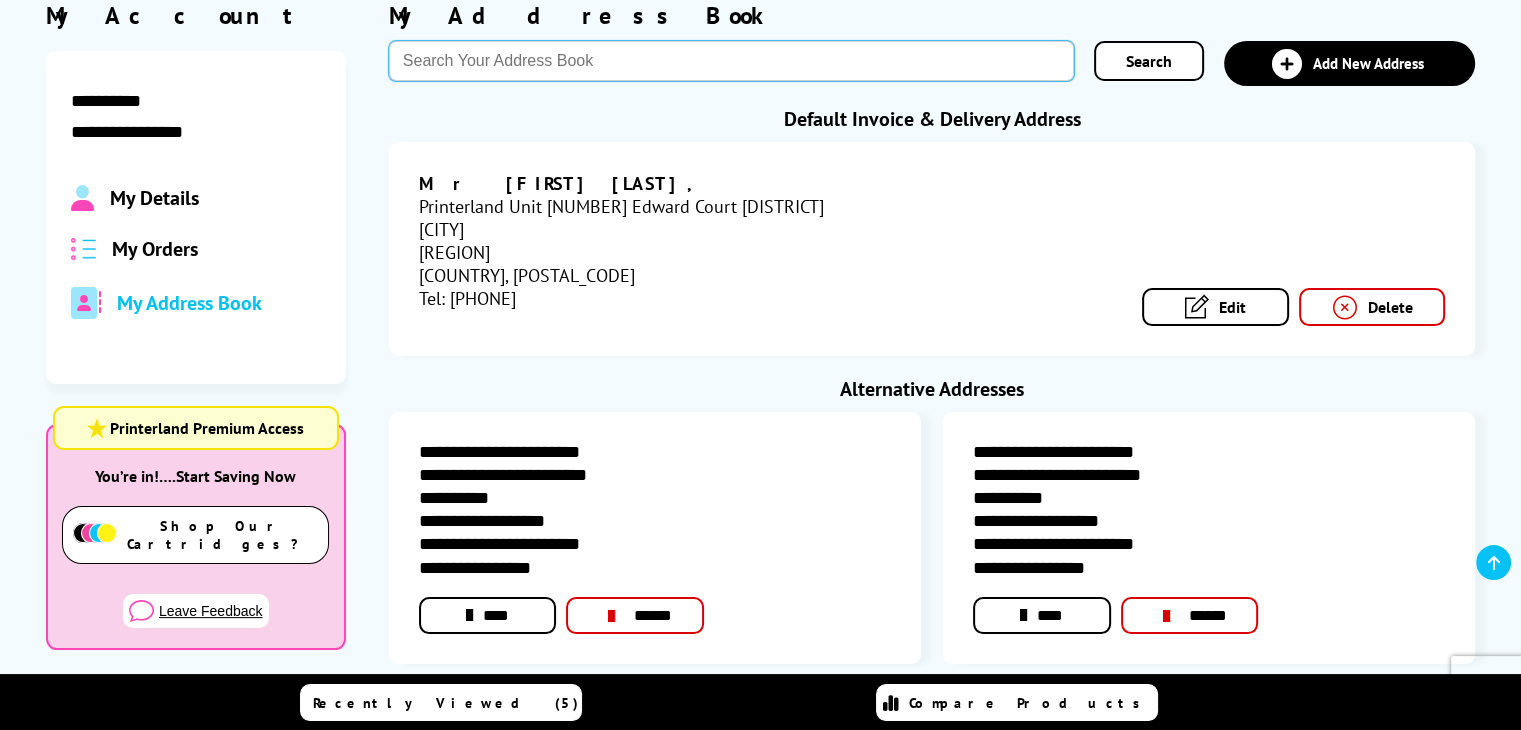 click at bounding box center [731, 61] 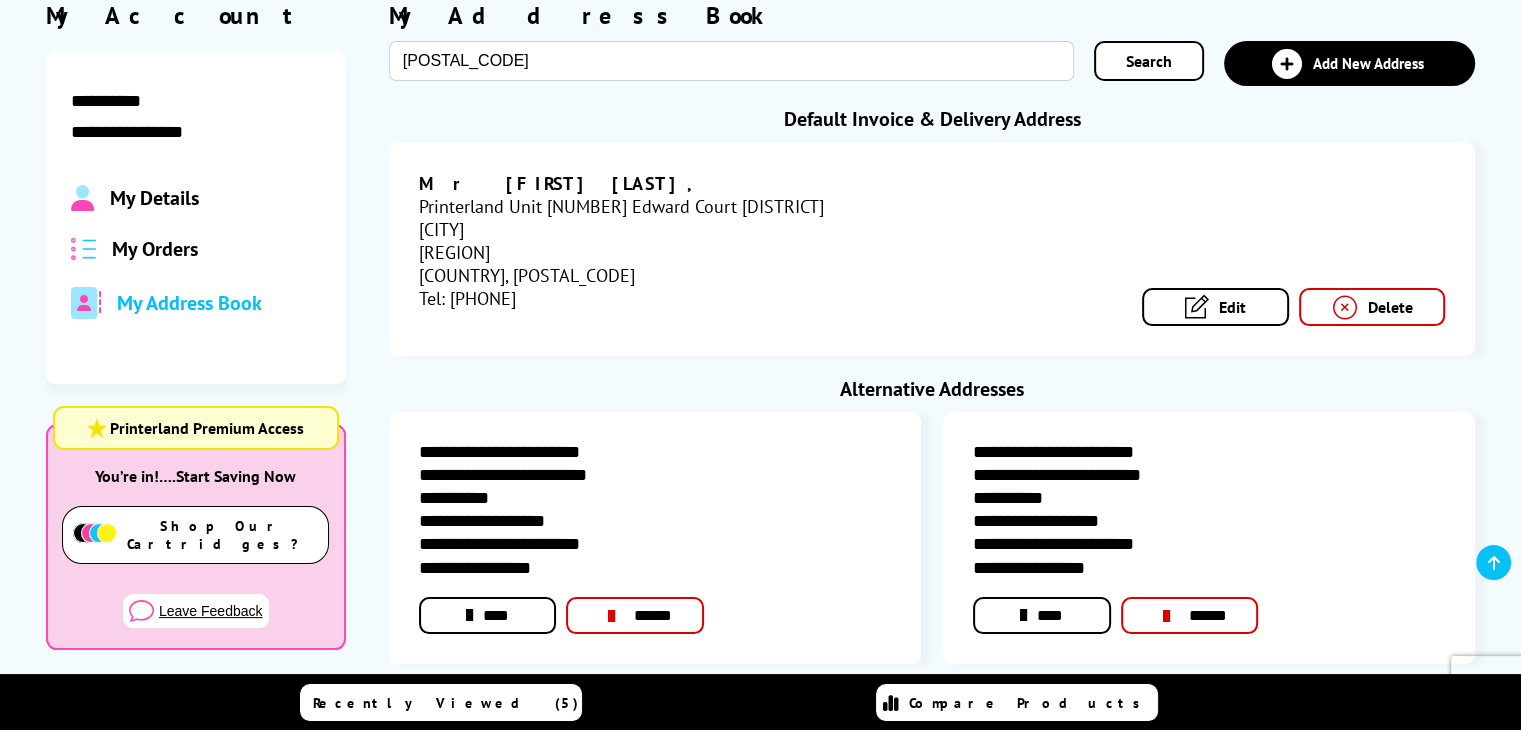 click on "Search" at bounding box center (1149, 61) 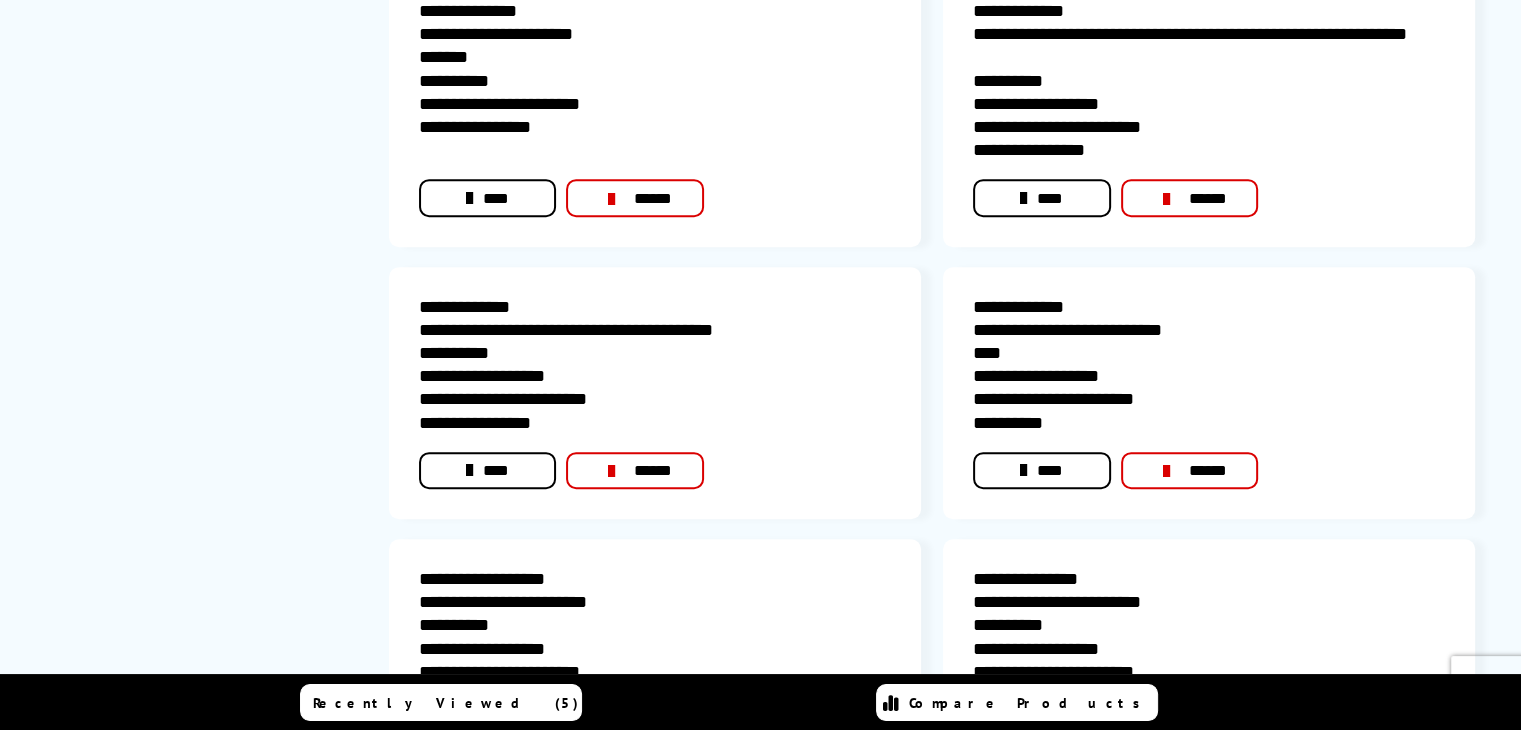 scroll, scrollTop: 0, scrollLeft: 0, axis: both 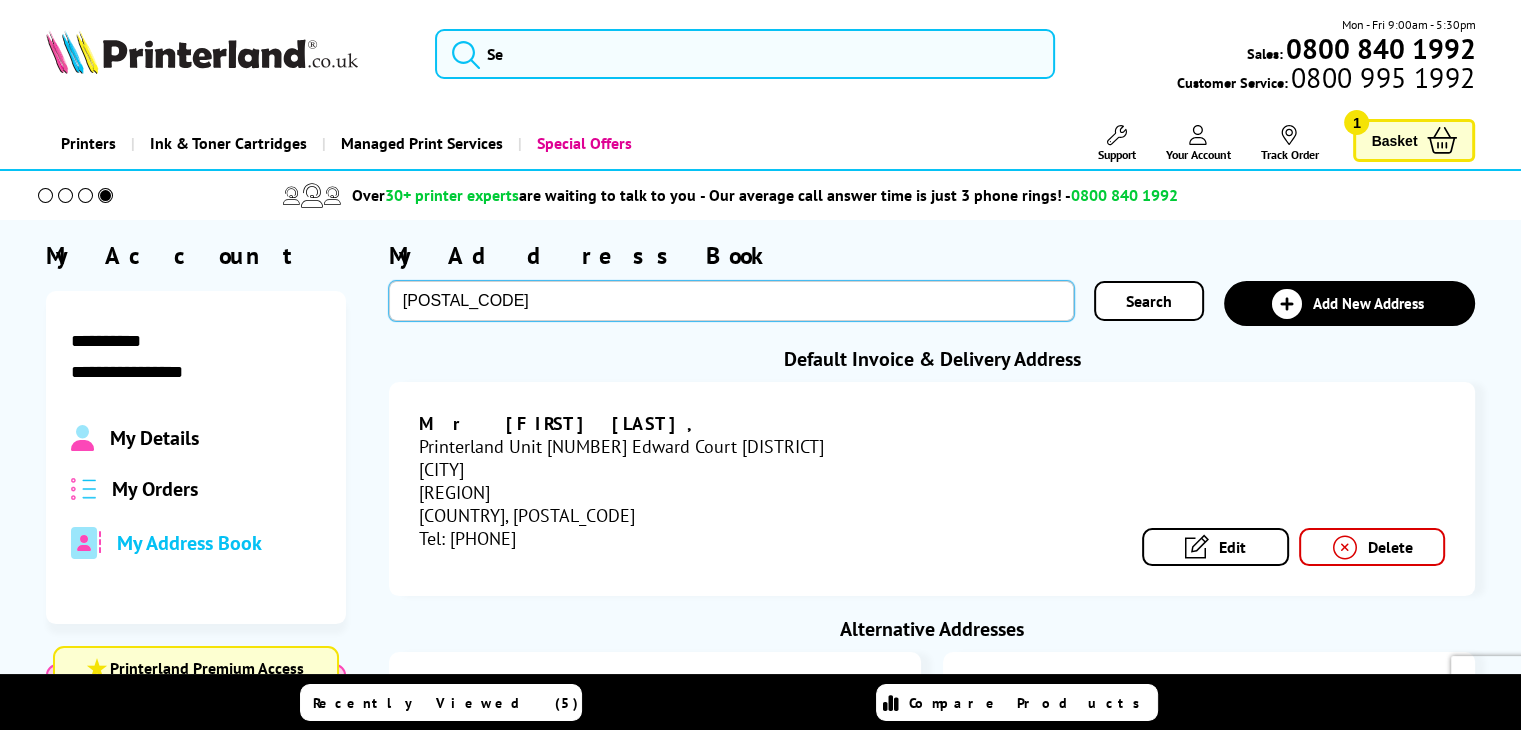 click on "M41 0GN" at bounding box center [731, 301] 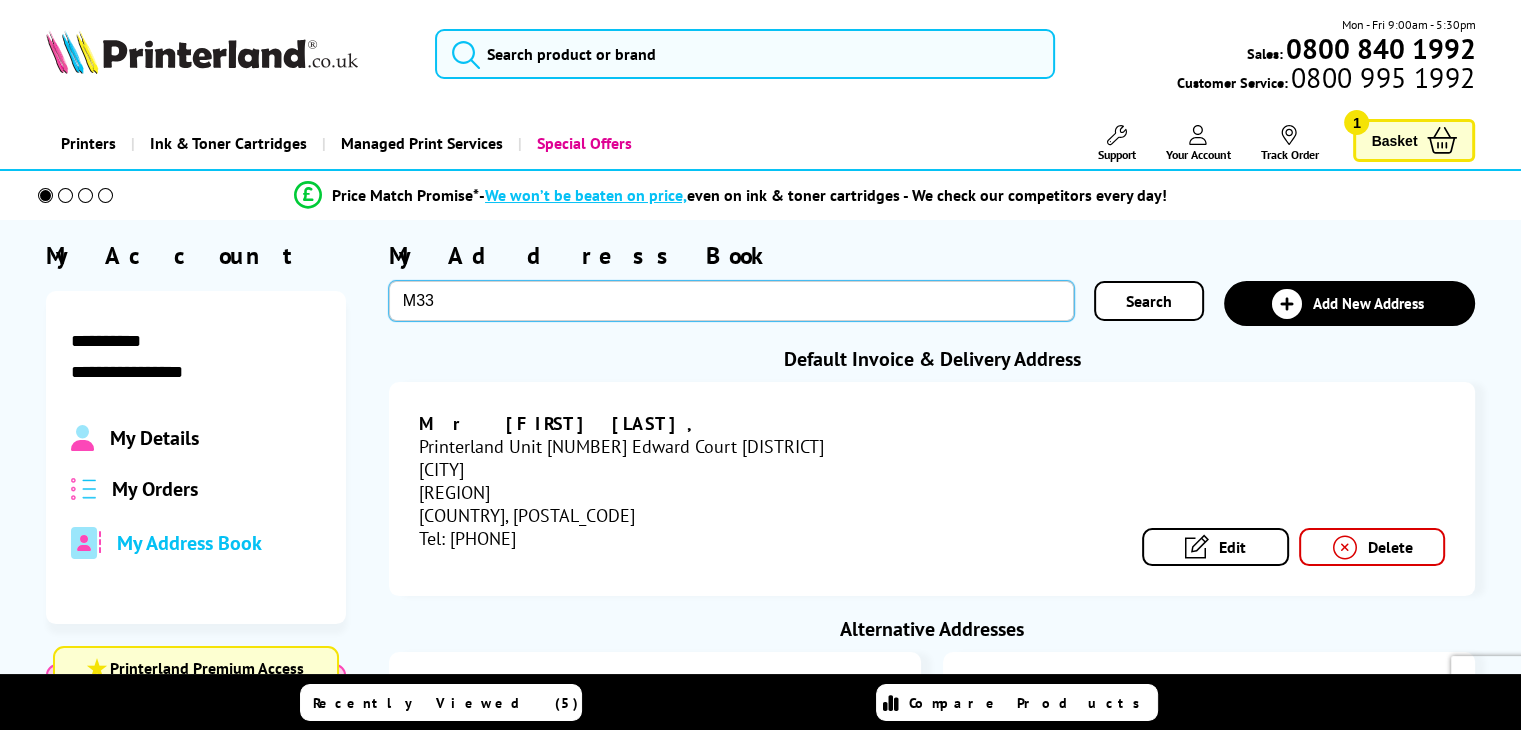 type on "M33" 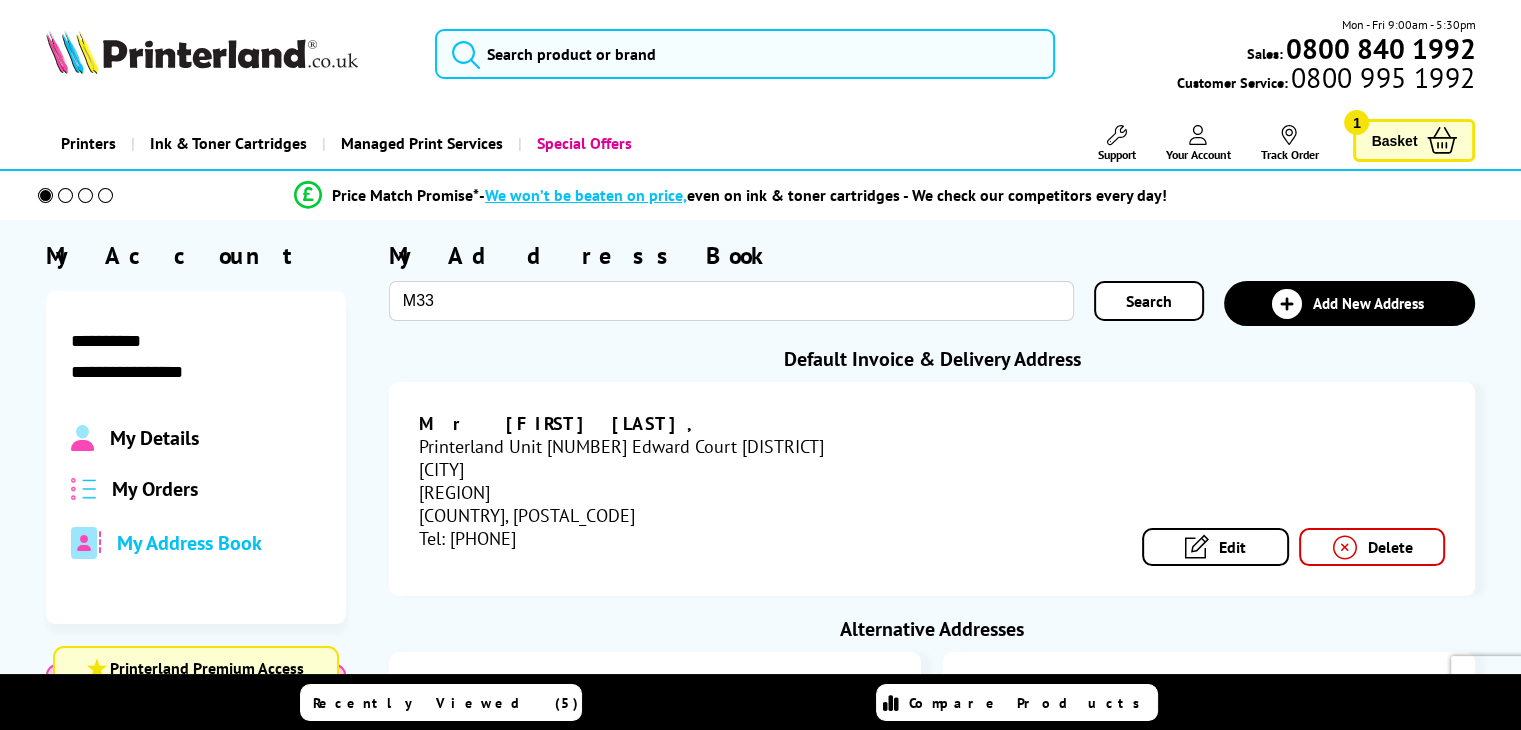 click on "Search" at bounding box center [1149, 301] 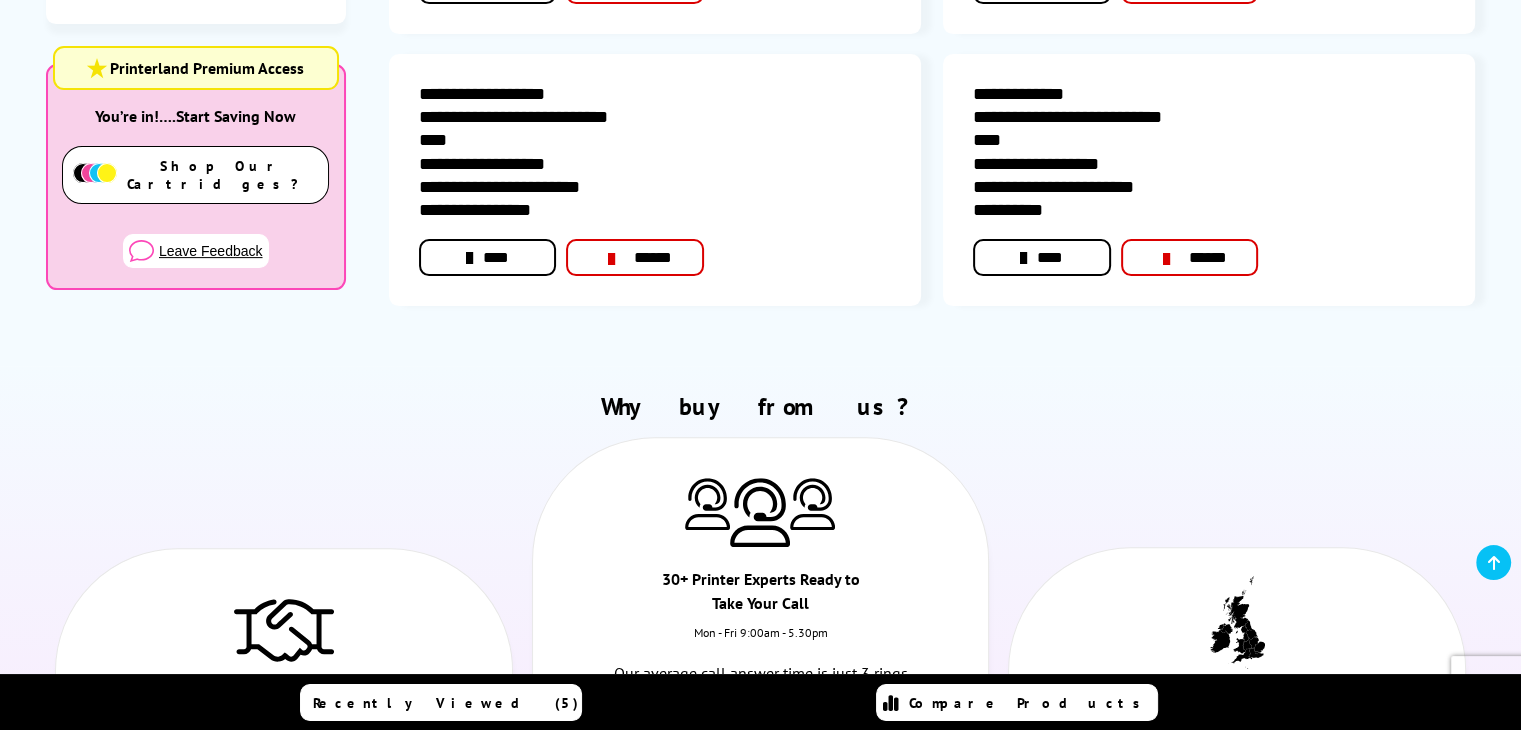 scroll, scrollTop: 0, scrollLeft: 0, axis: both 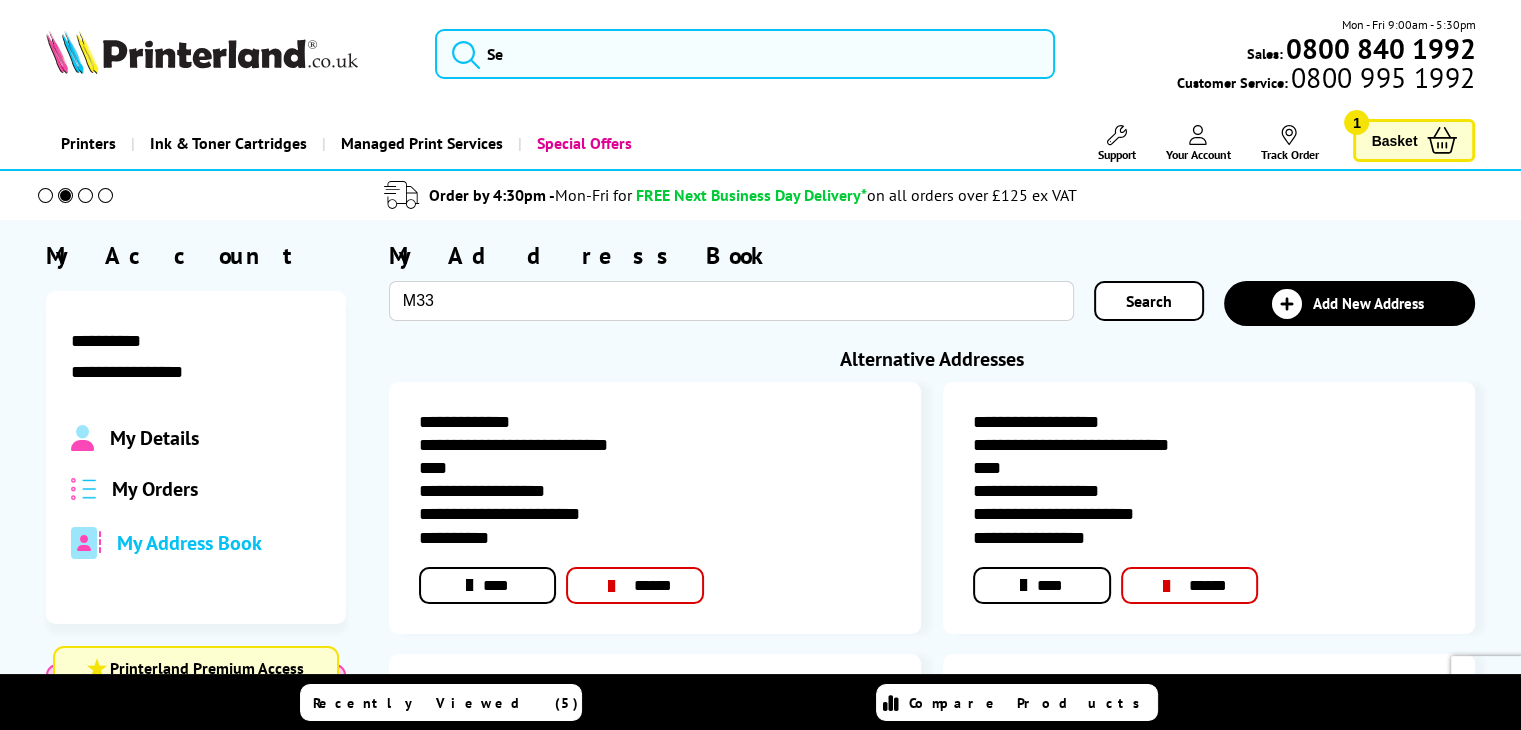 click at bounding box center (202, 52) 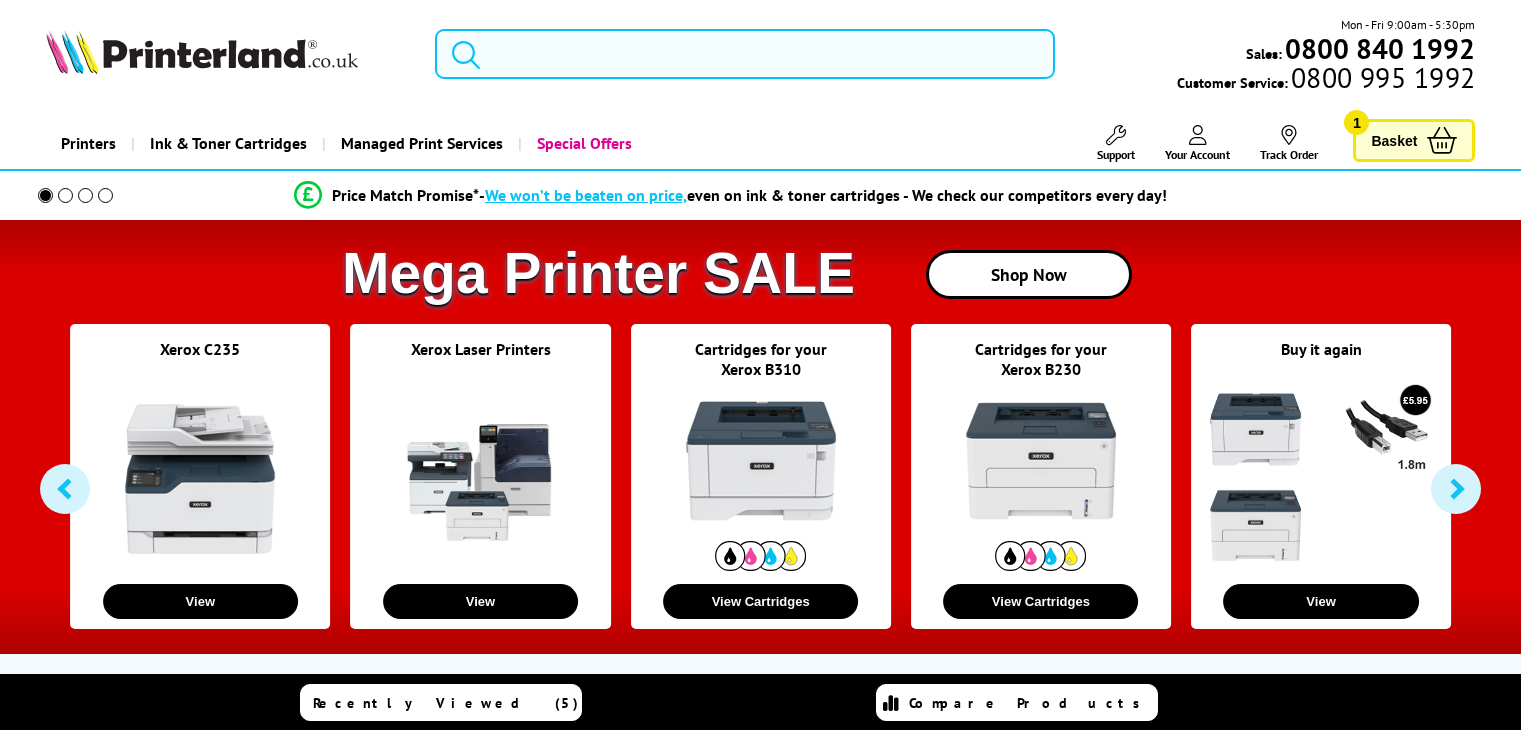 scroll, scrollTop: 0, scrollLeft: 0, axis: both 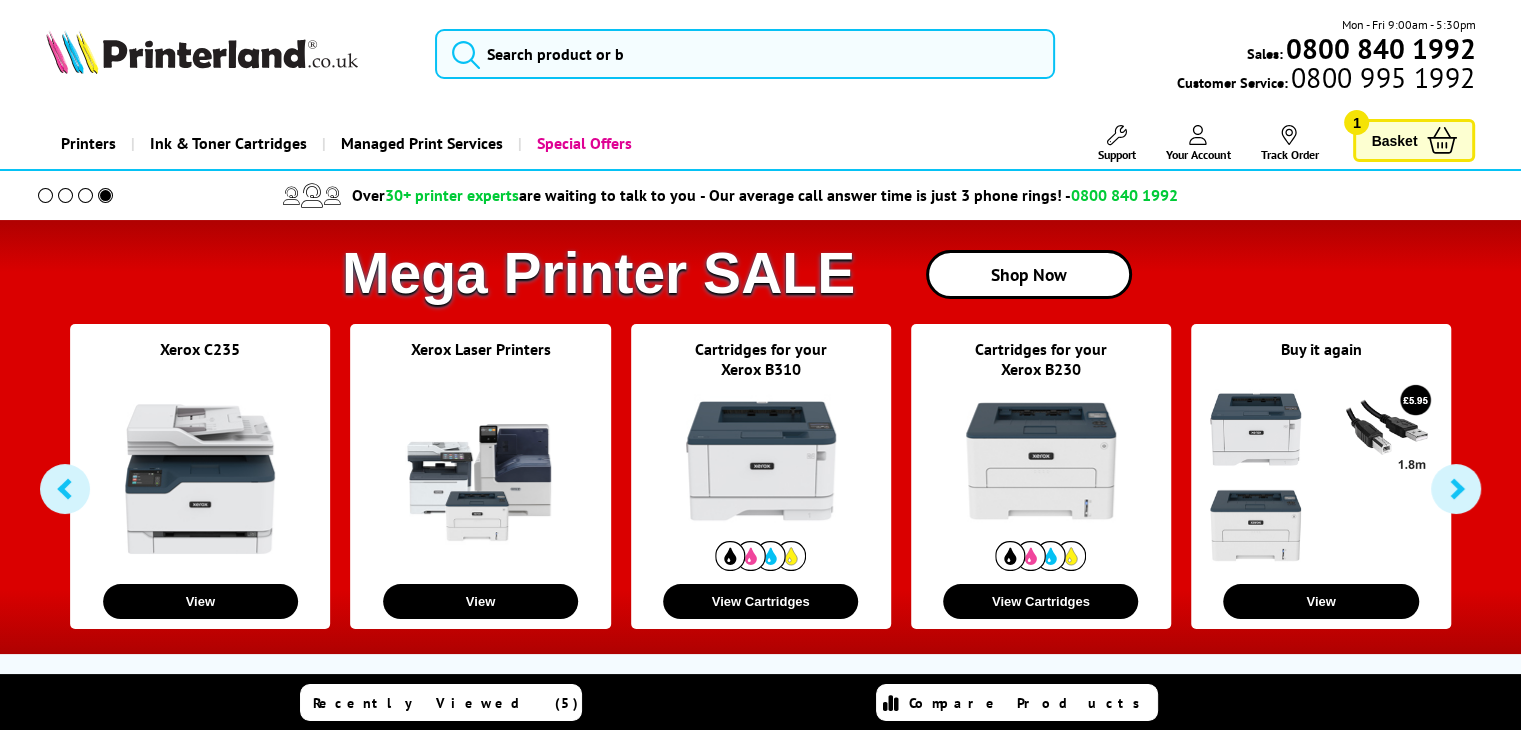 click at bounding box center [1198, 135] 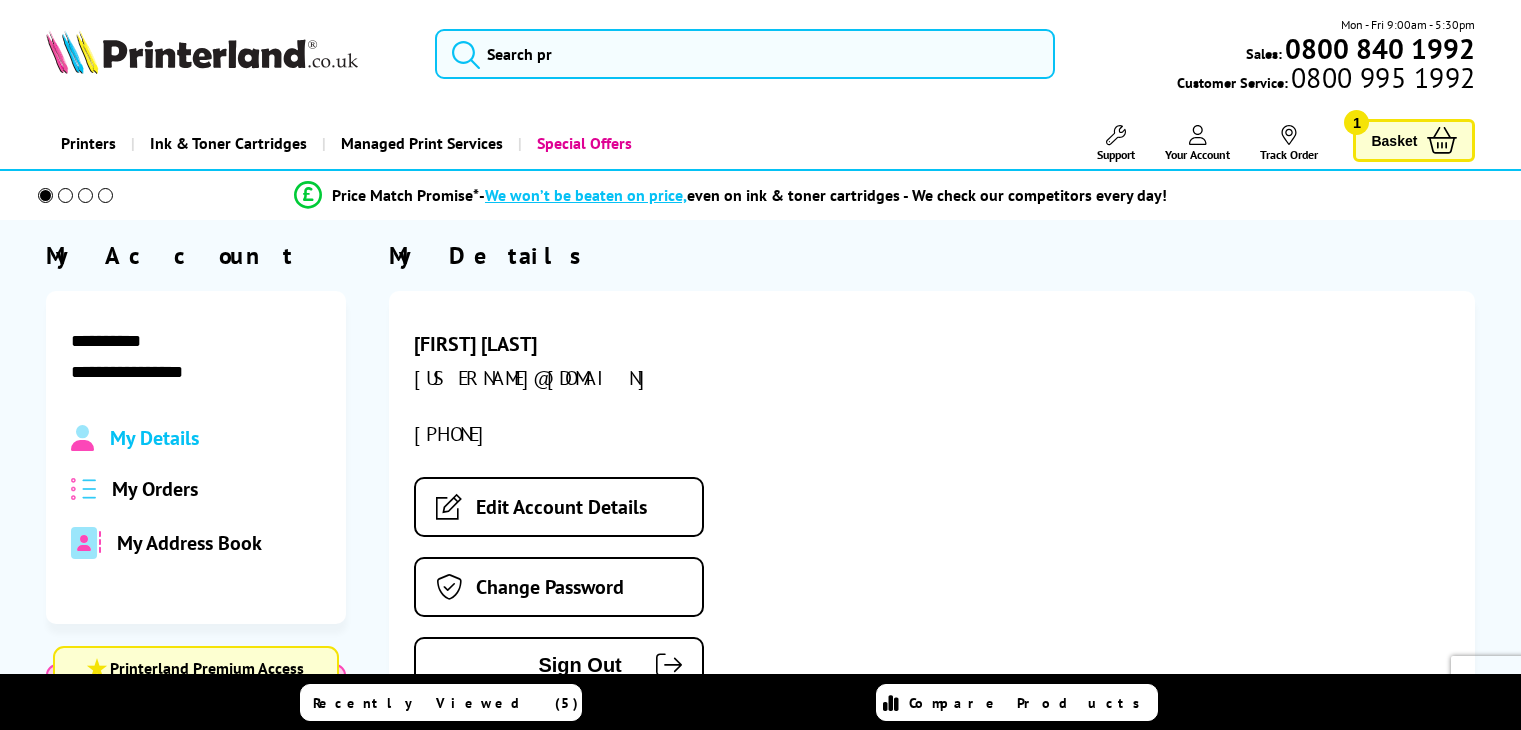 scroll, scrollTop: 0, scrollLeft: 0, axis: both 